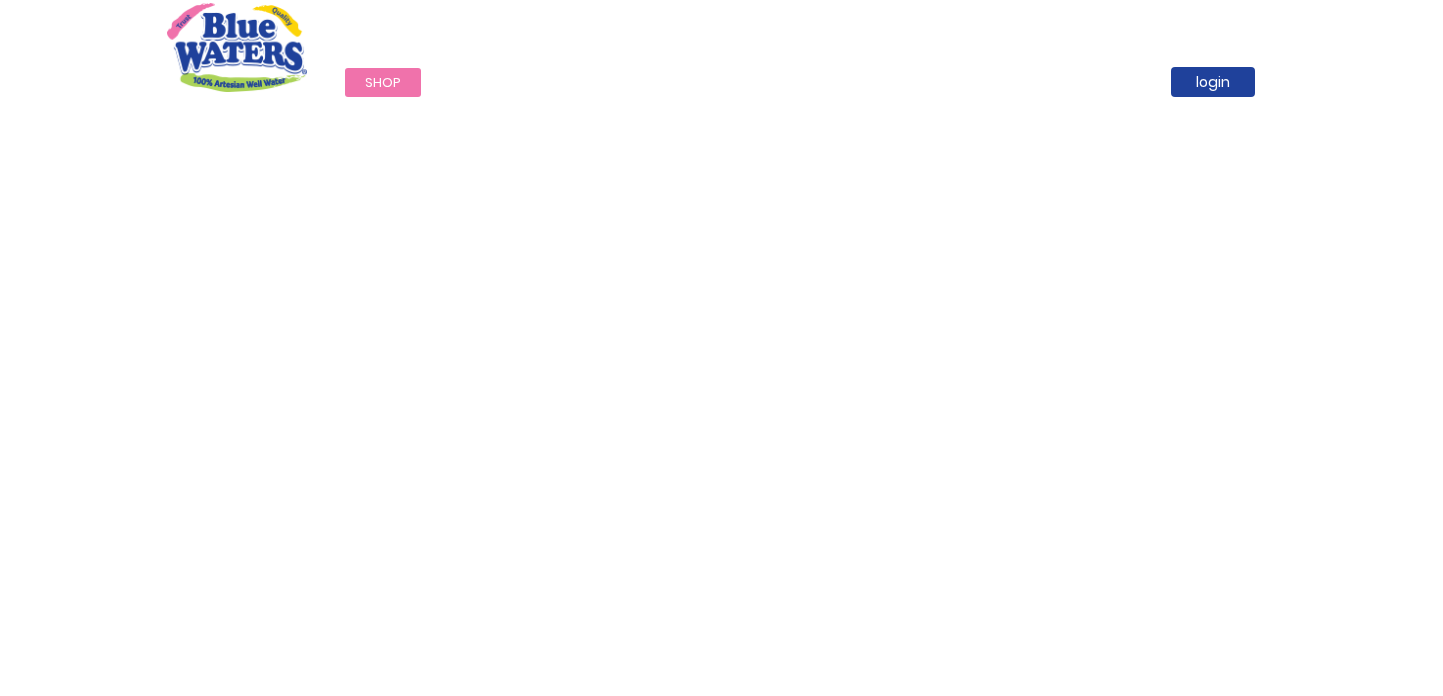 scroll, scrollTop: 0, scrollLeft: 0, axis: both 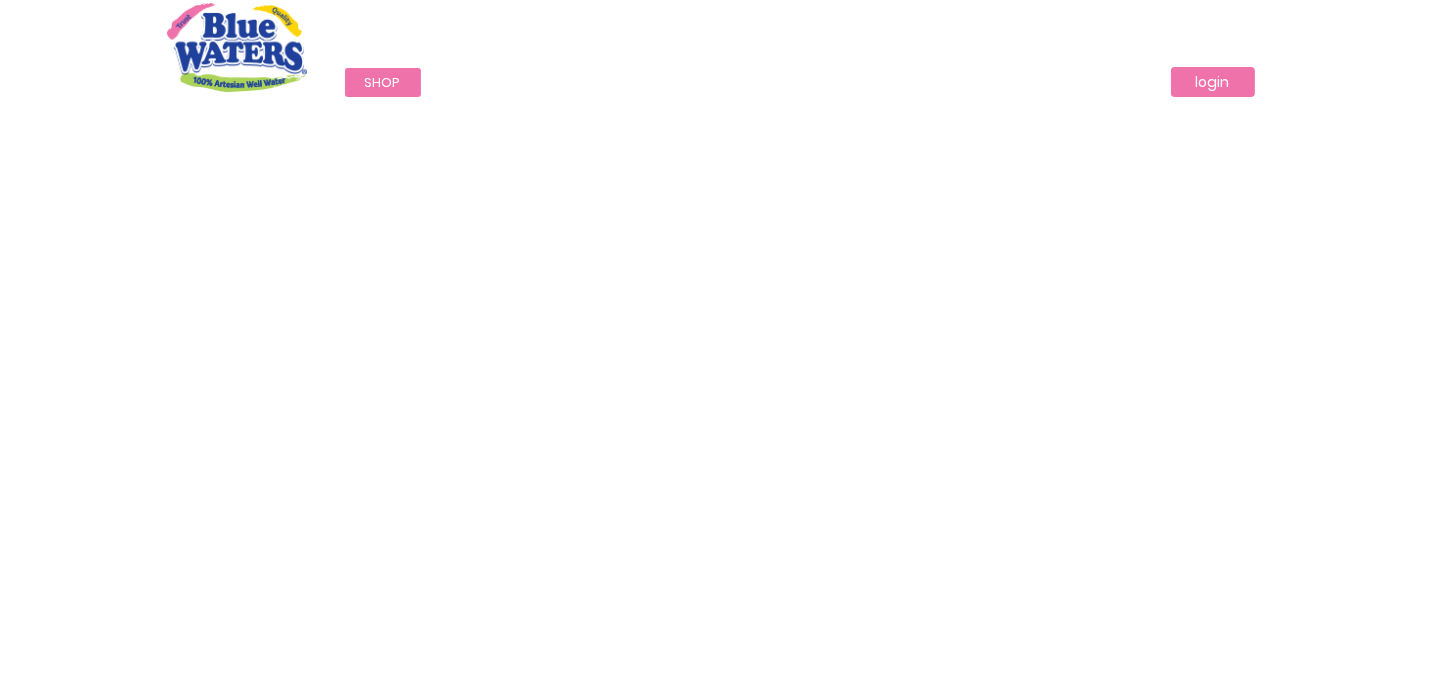 click on "login" at bounding box center [1213, 82] 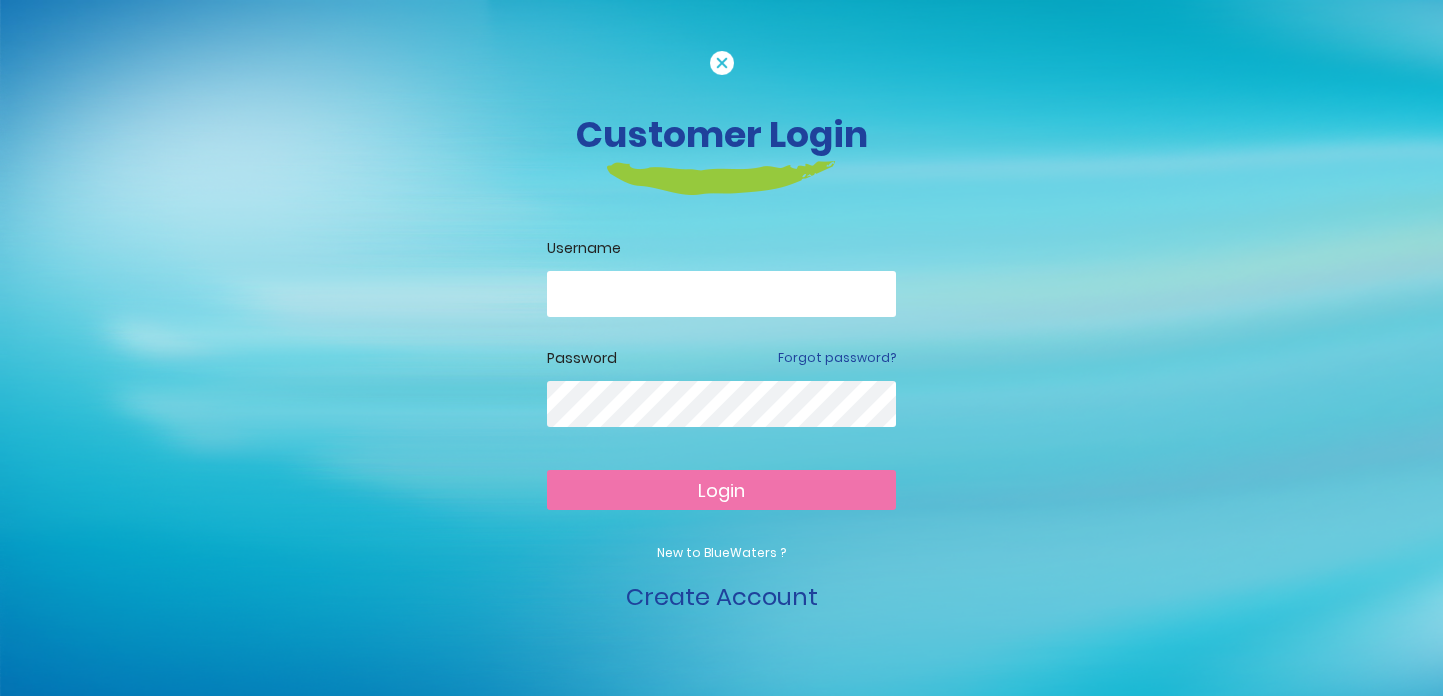 scroll, scrollTop: 0, scrollLeft: 0, axis: both 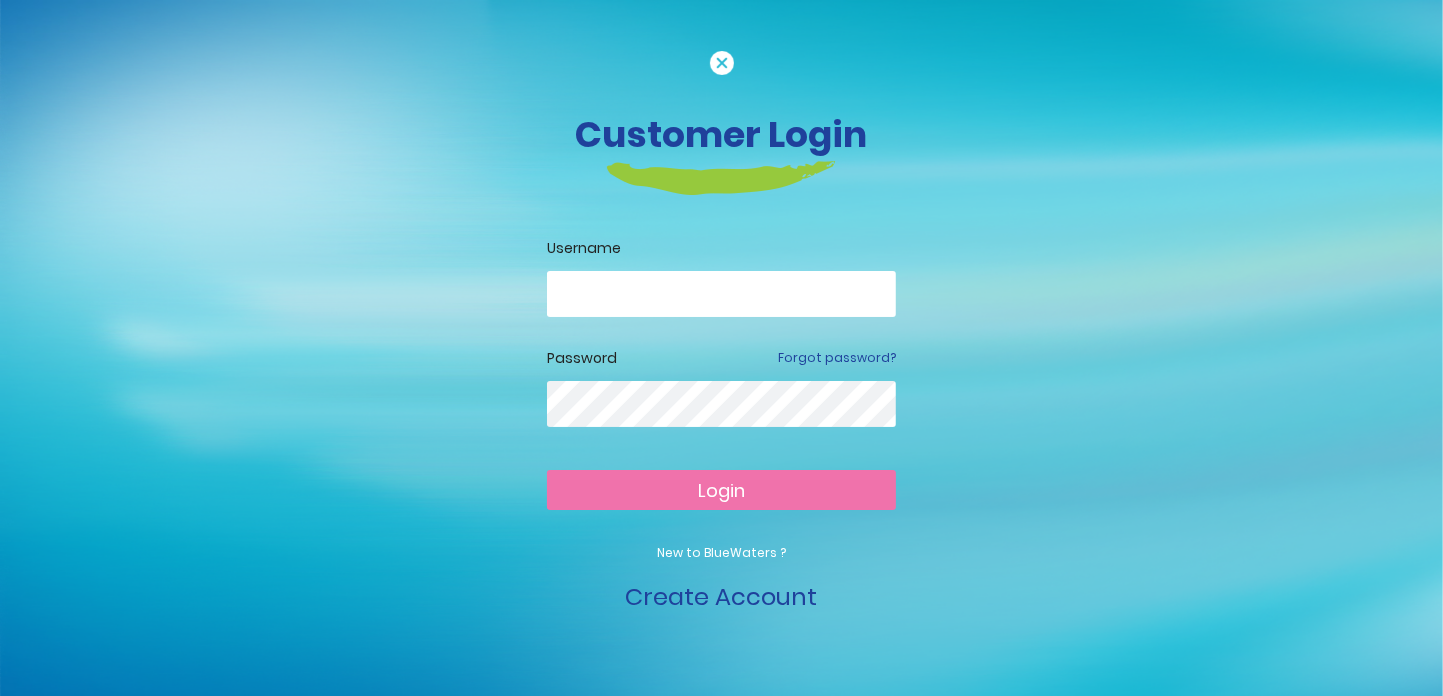 click at bounding box center (721, 294) 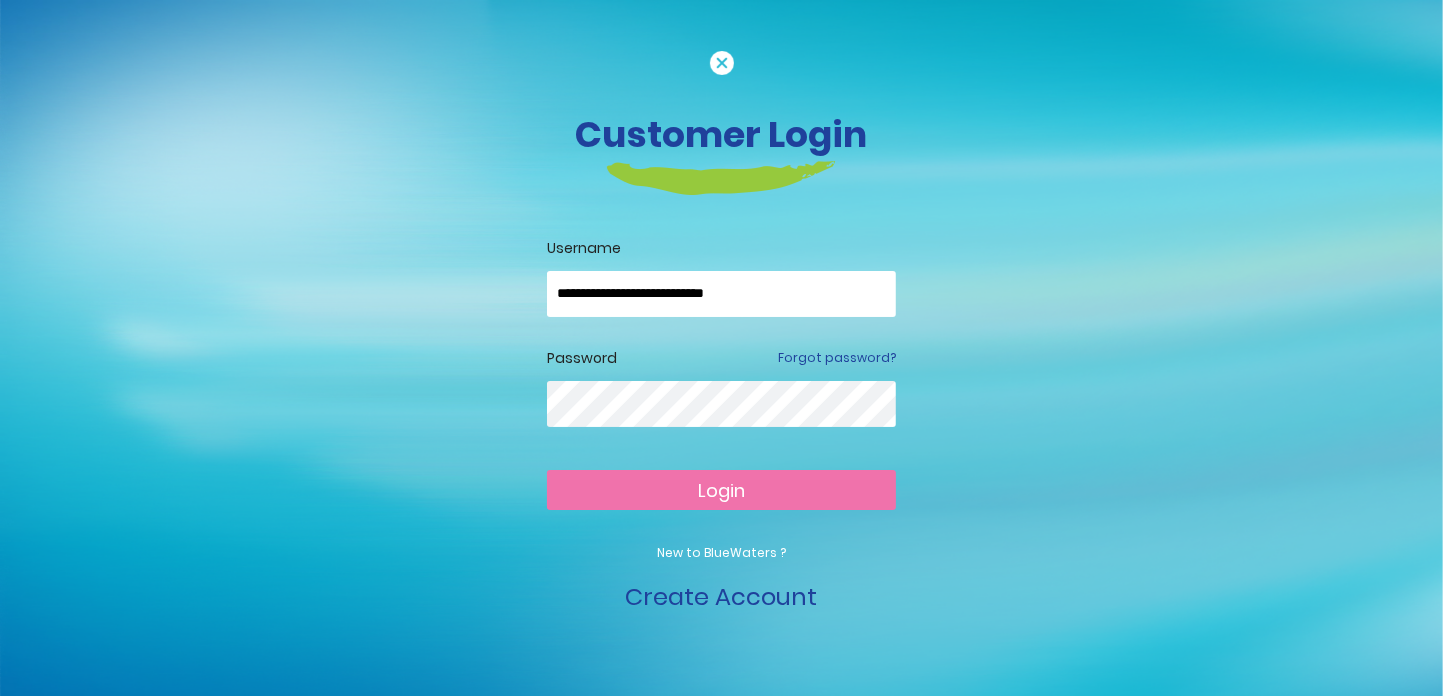 type on "**********" 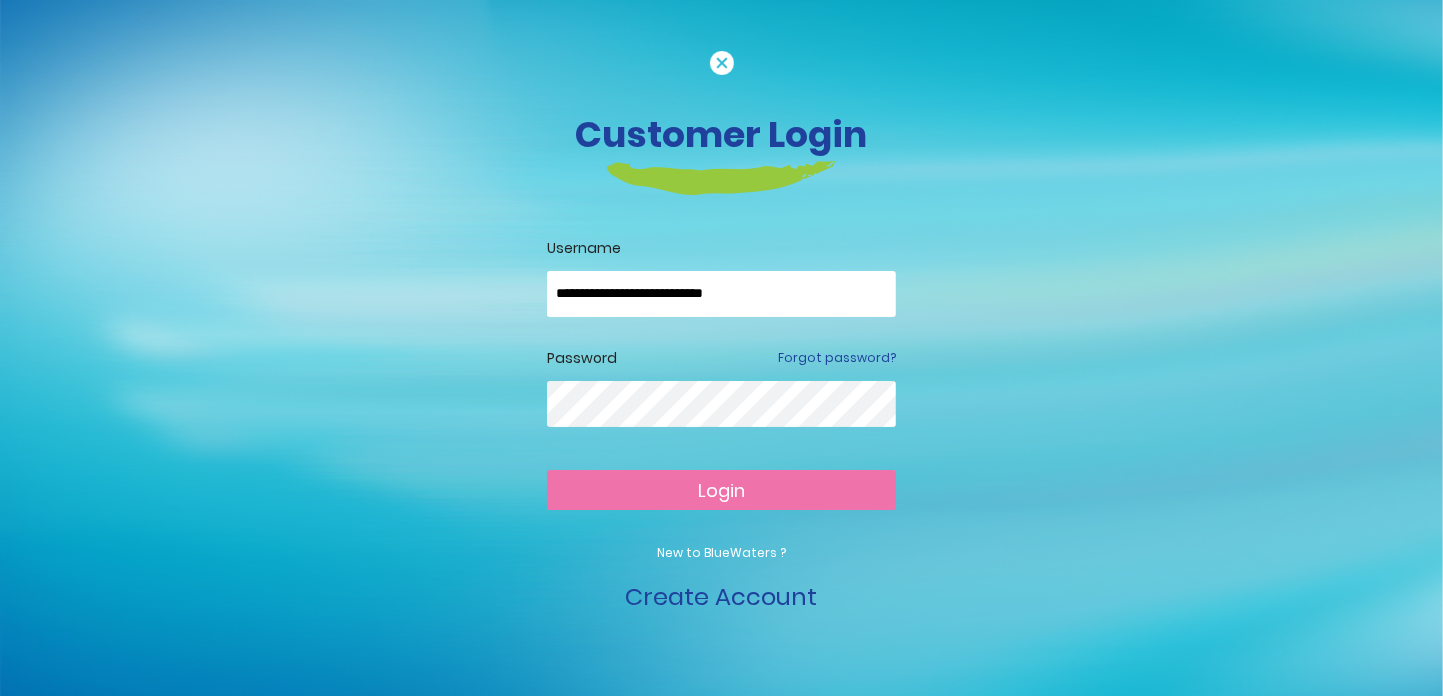 click on "Login" at bounding box center [721, 490] 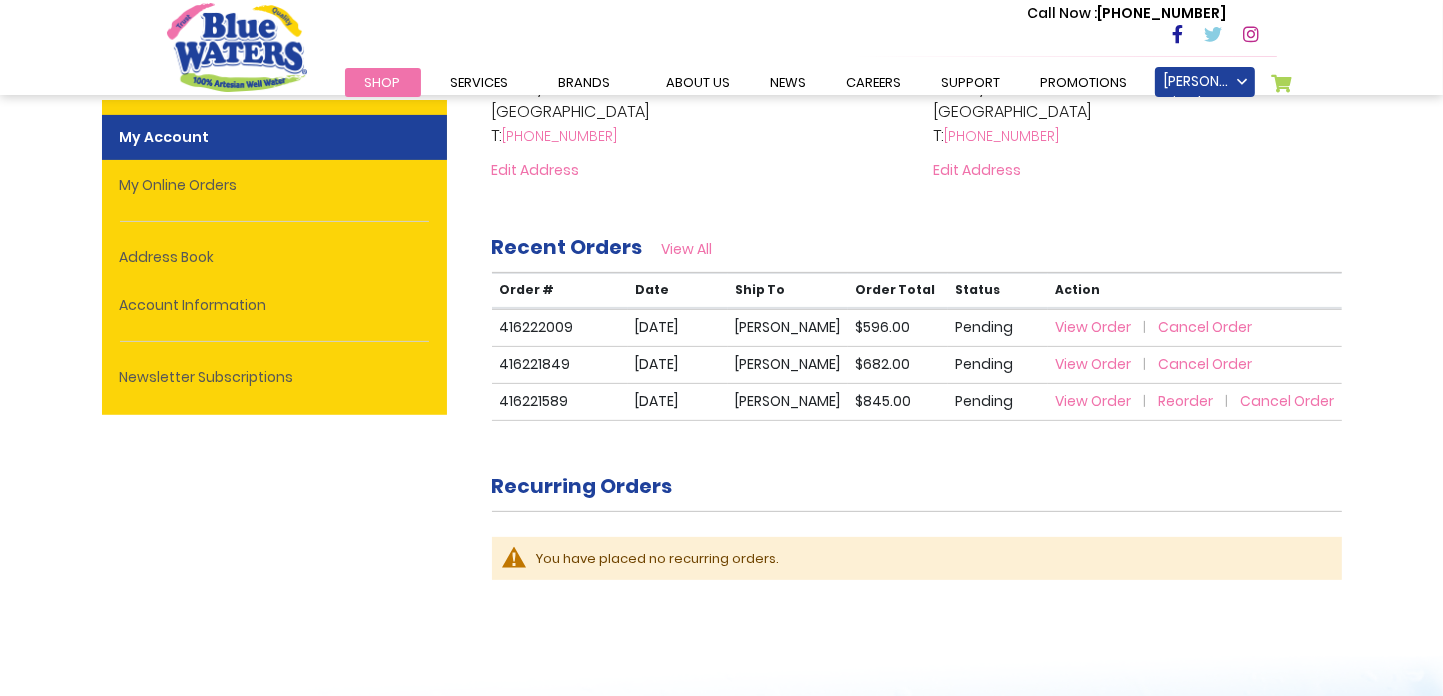 scroll, scrollTop: 600, scrollLeft: 0, axis: vertical 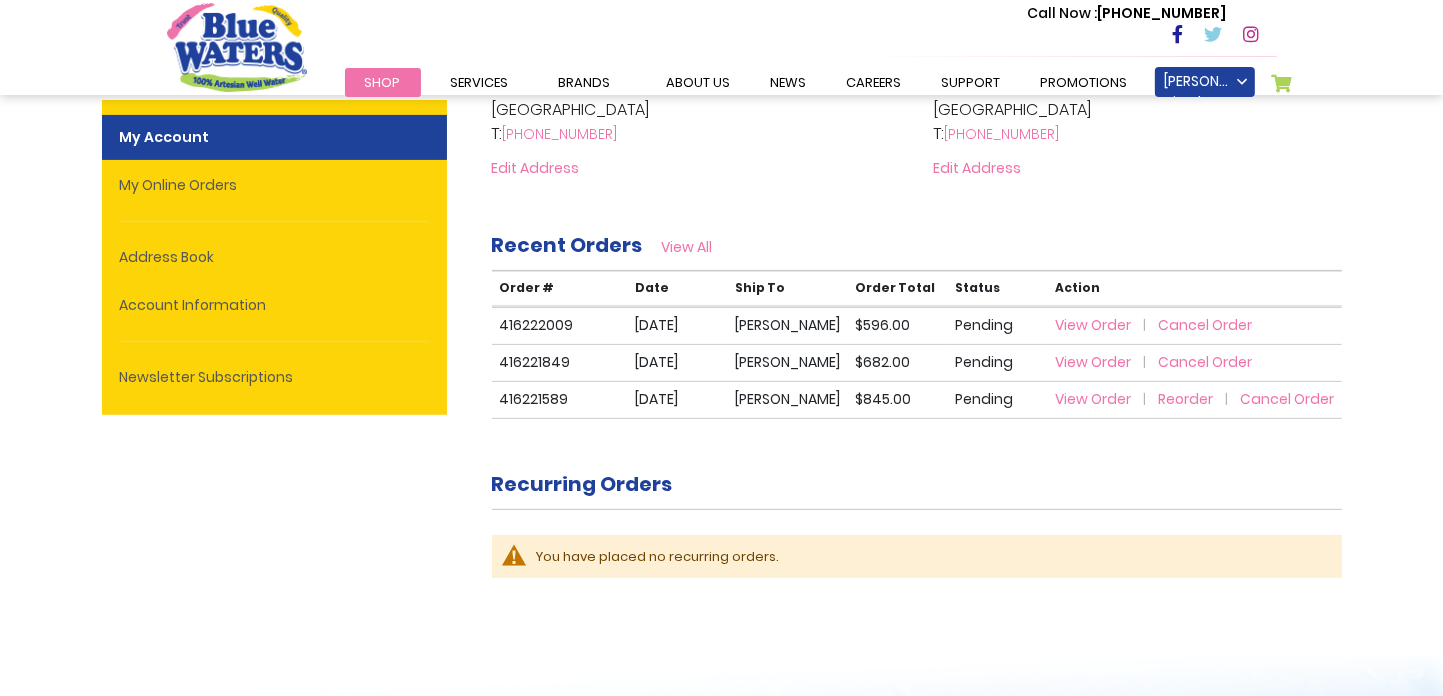 click on "View Order" at bounding box center (1093, 362) 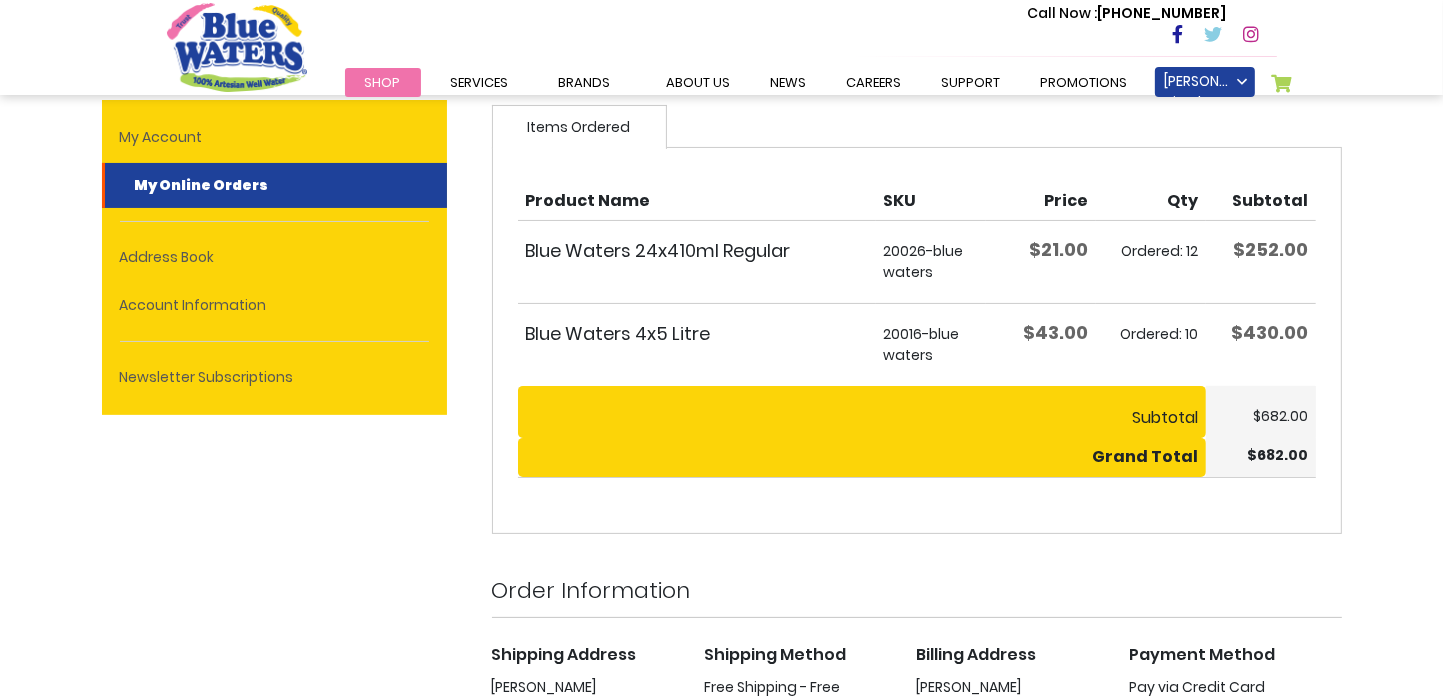 scroll, scrollTop: 0, scrollLeft: 0, axis: both 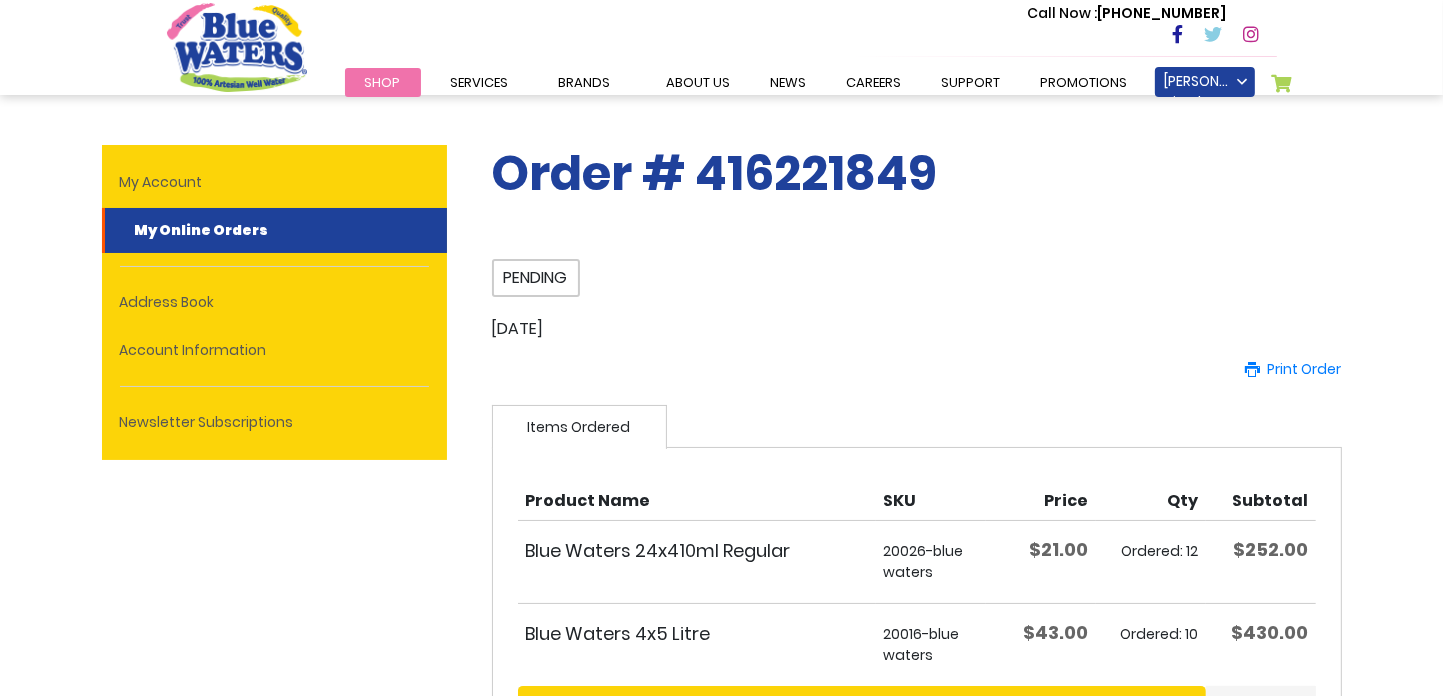 click on "Shop" at bounding box center [383, 82] 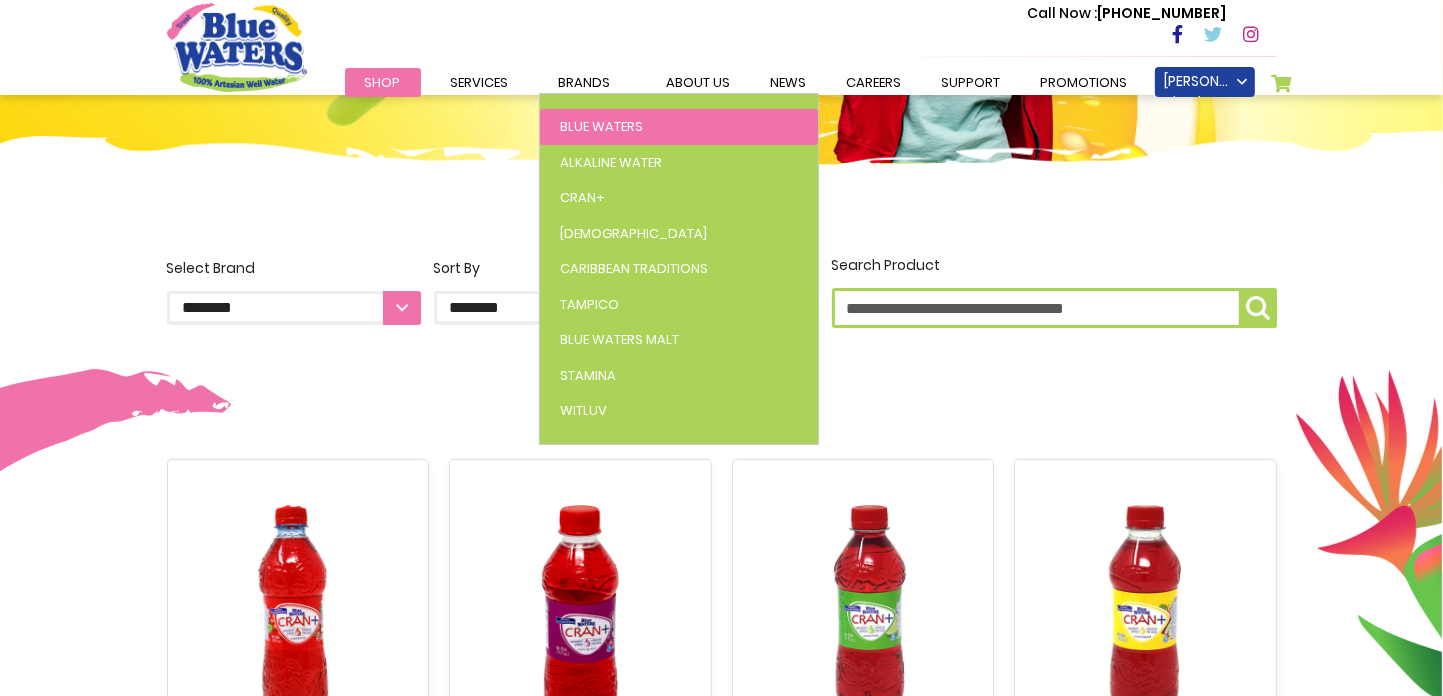 scroll, scrollTop: 400, scrollLeft: 0, axis: vertical 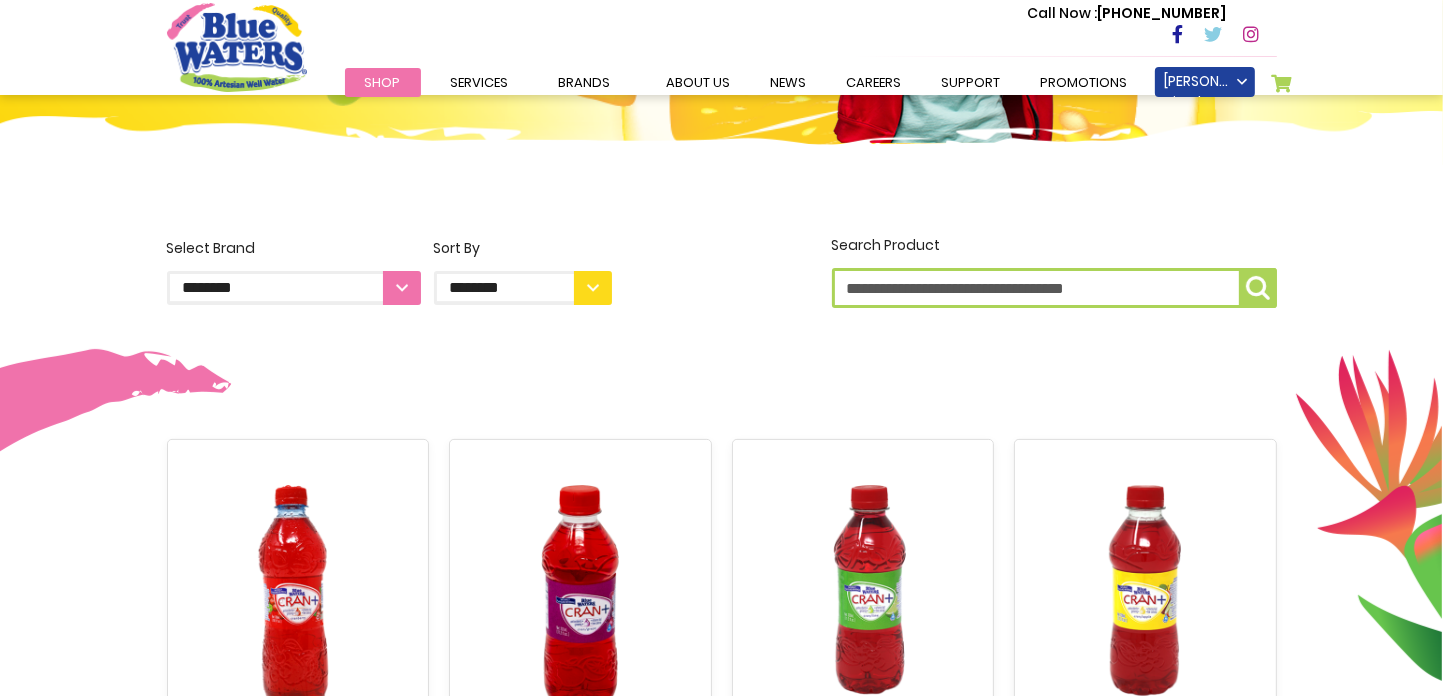 click on "Search Product" at bounding box center (1054, 288) 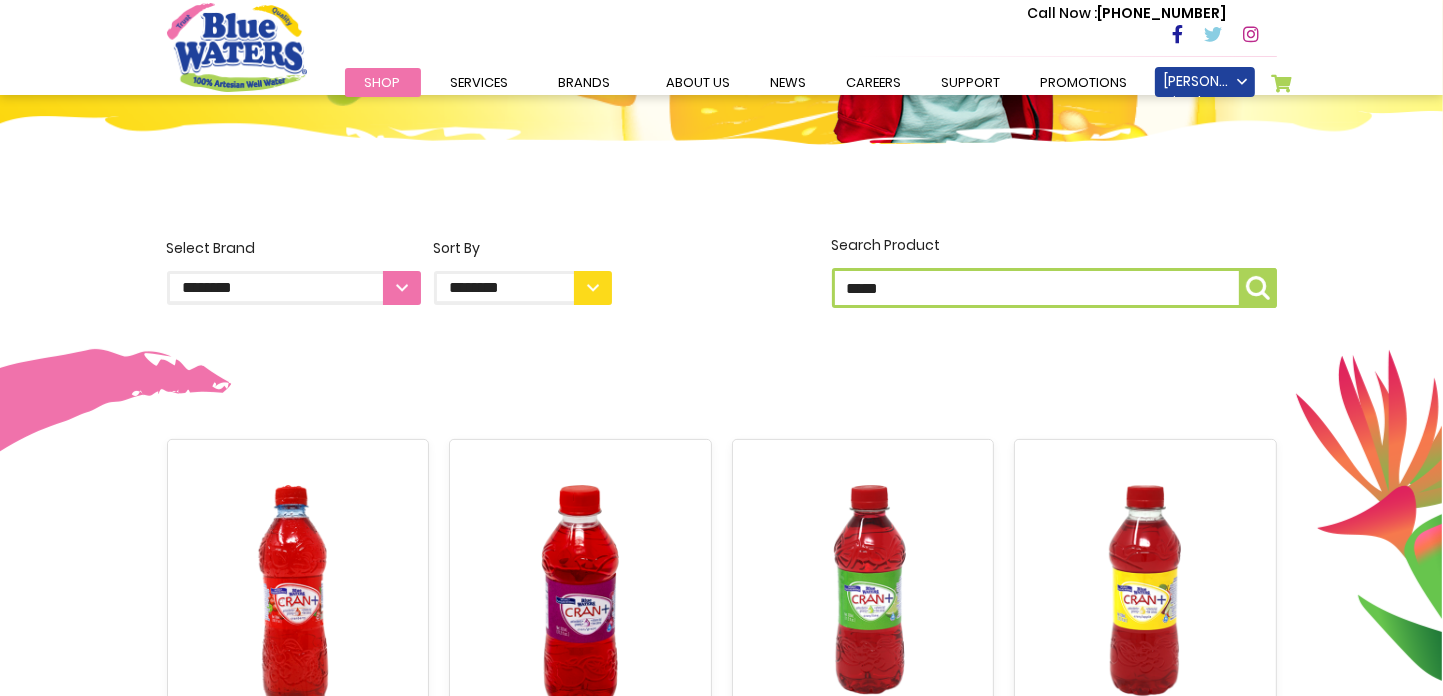 type on "*****" 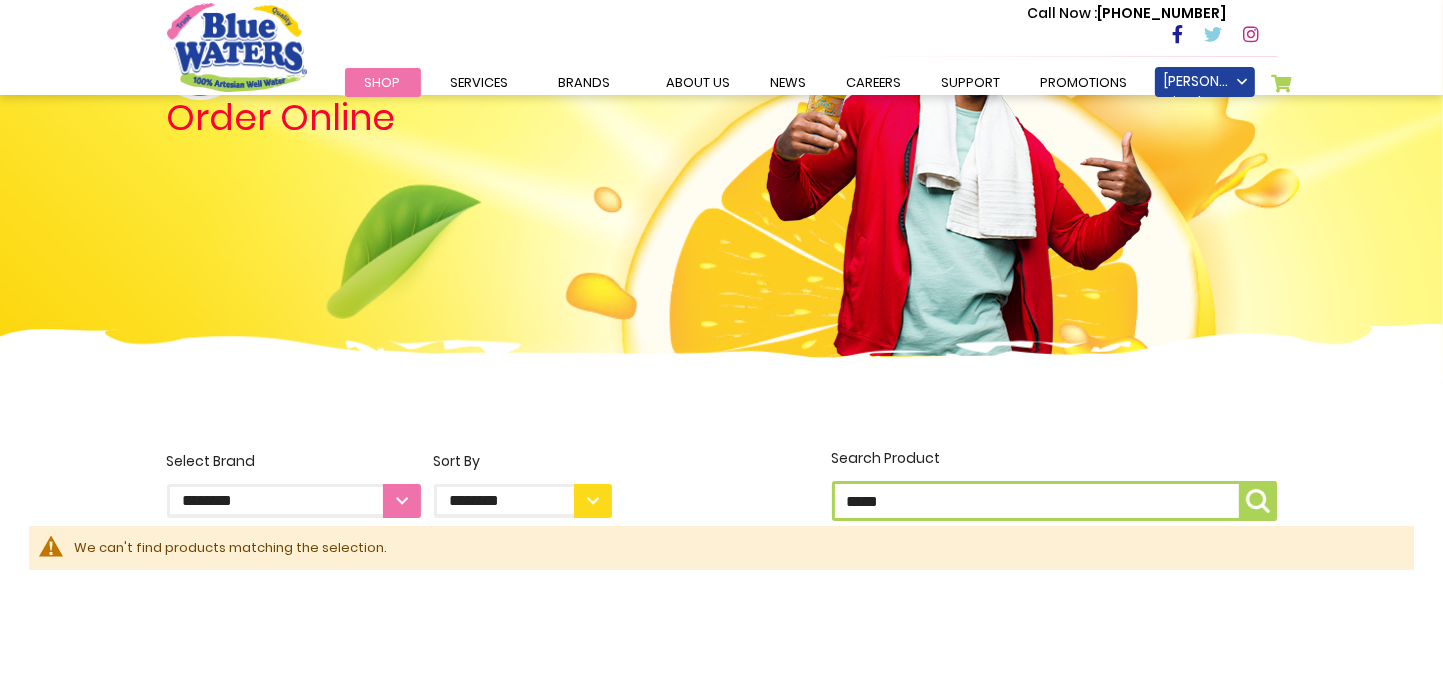 scroll, scrollTop: 400, scrollLeft: 0, axis: vertical 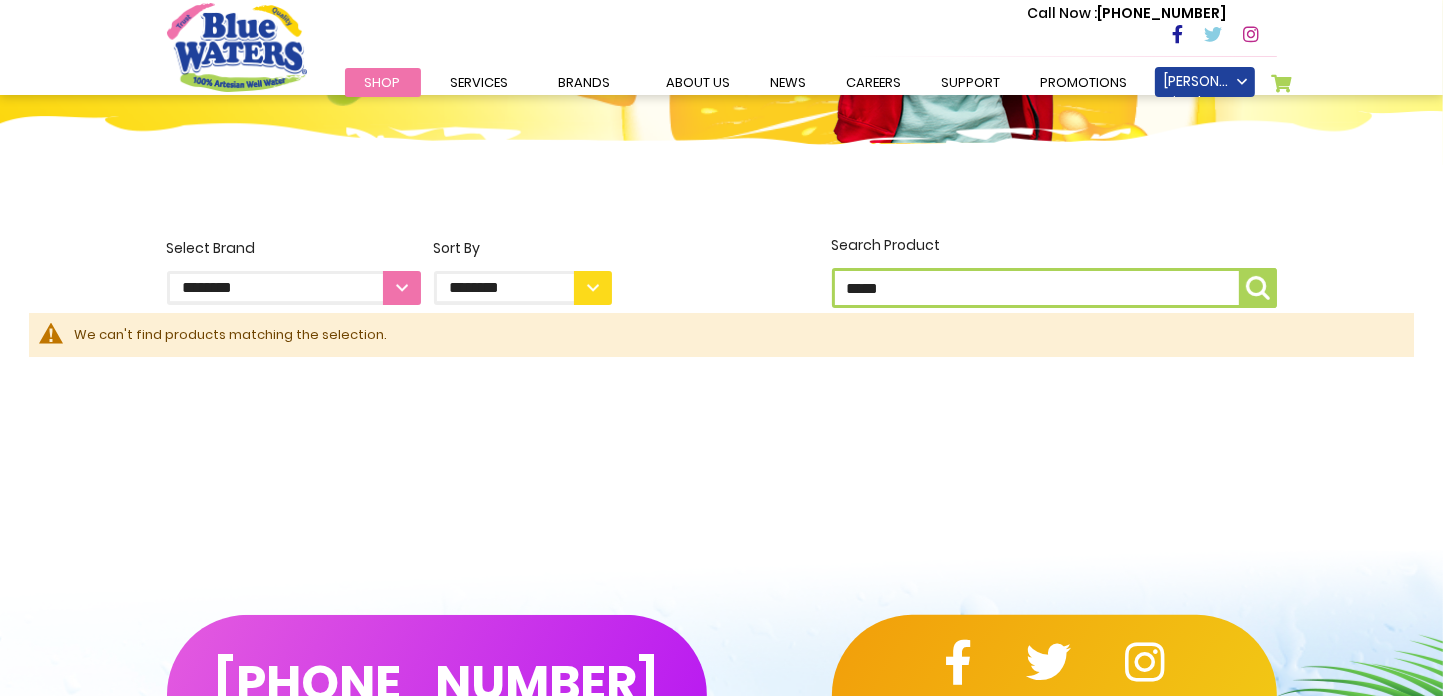 click on "*****" at bounding box center [1054, 288] 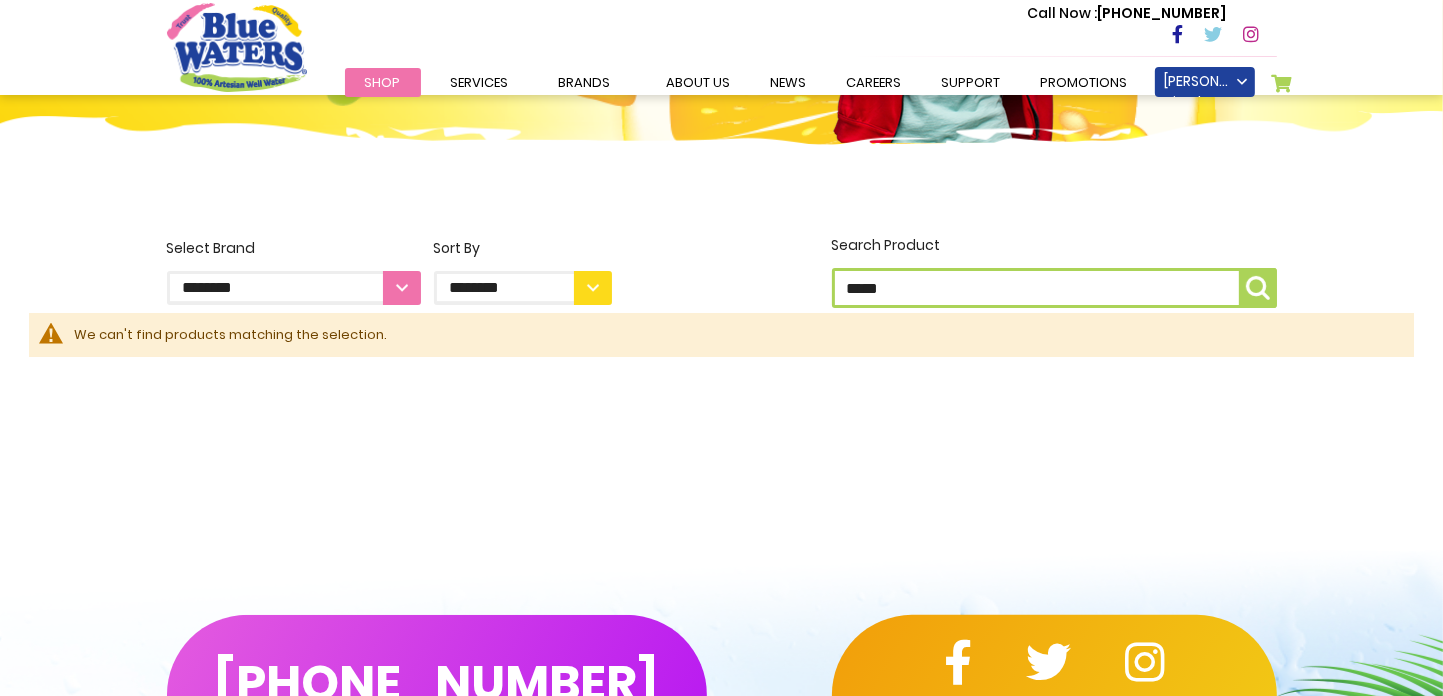 click on "Shop" at bounding box center (383, 82) 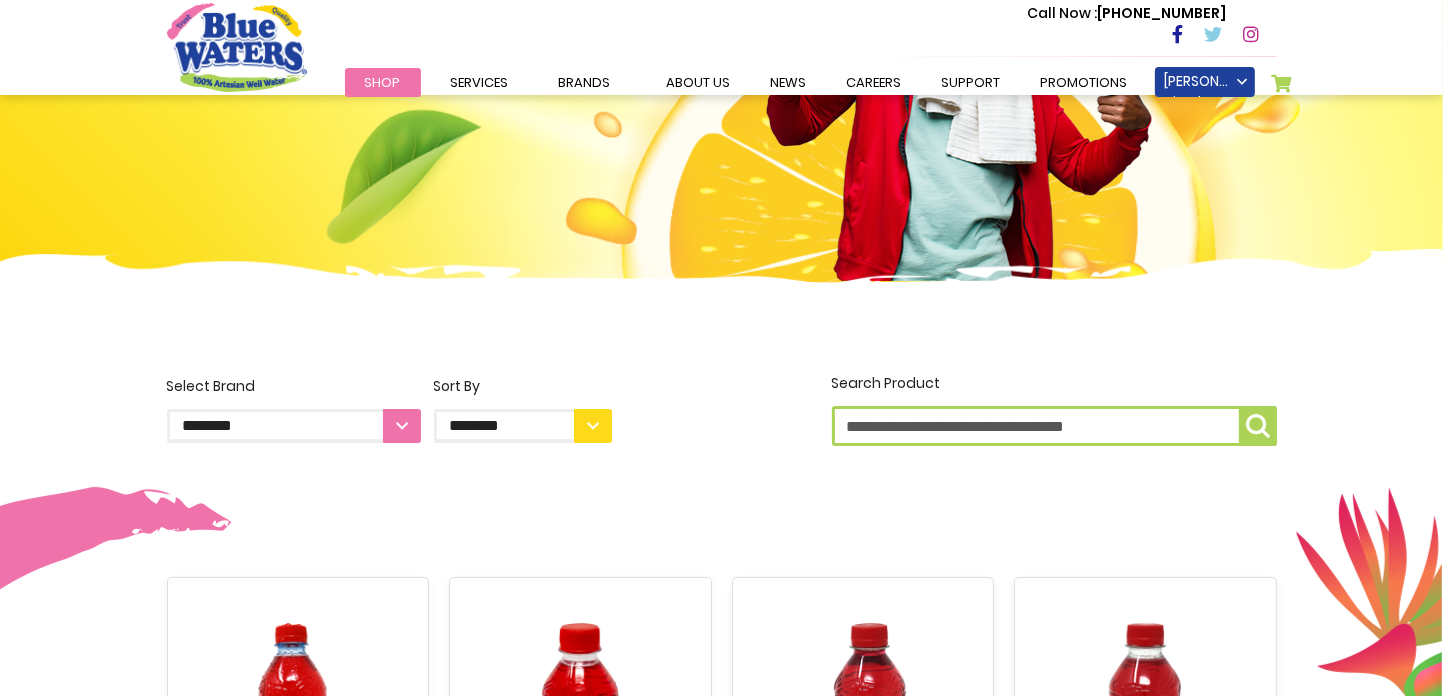 scroll, scrollTop: 0, scrollLeft: 0, axis: both 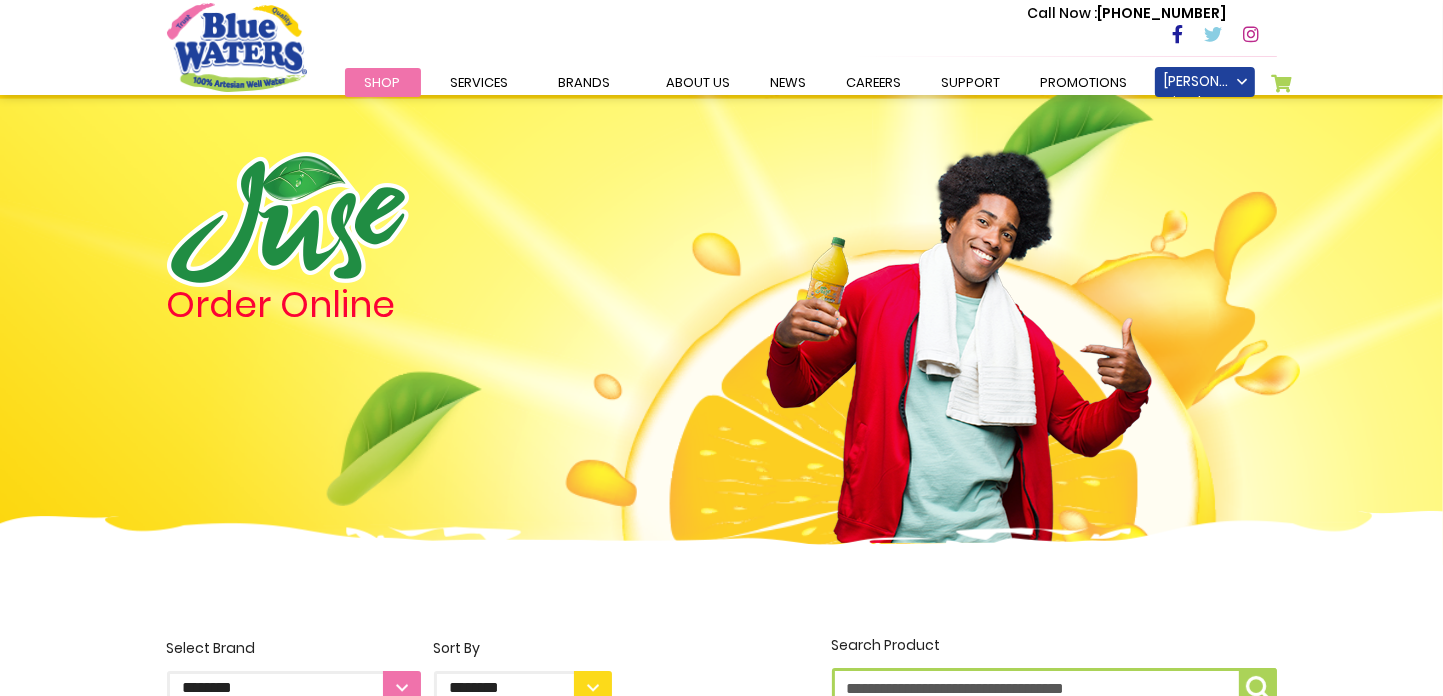click on "Shop" at bounding box center (383, 82) 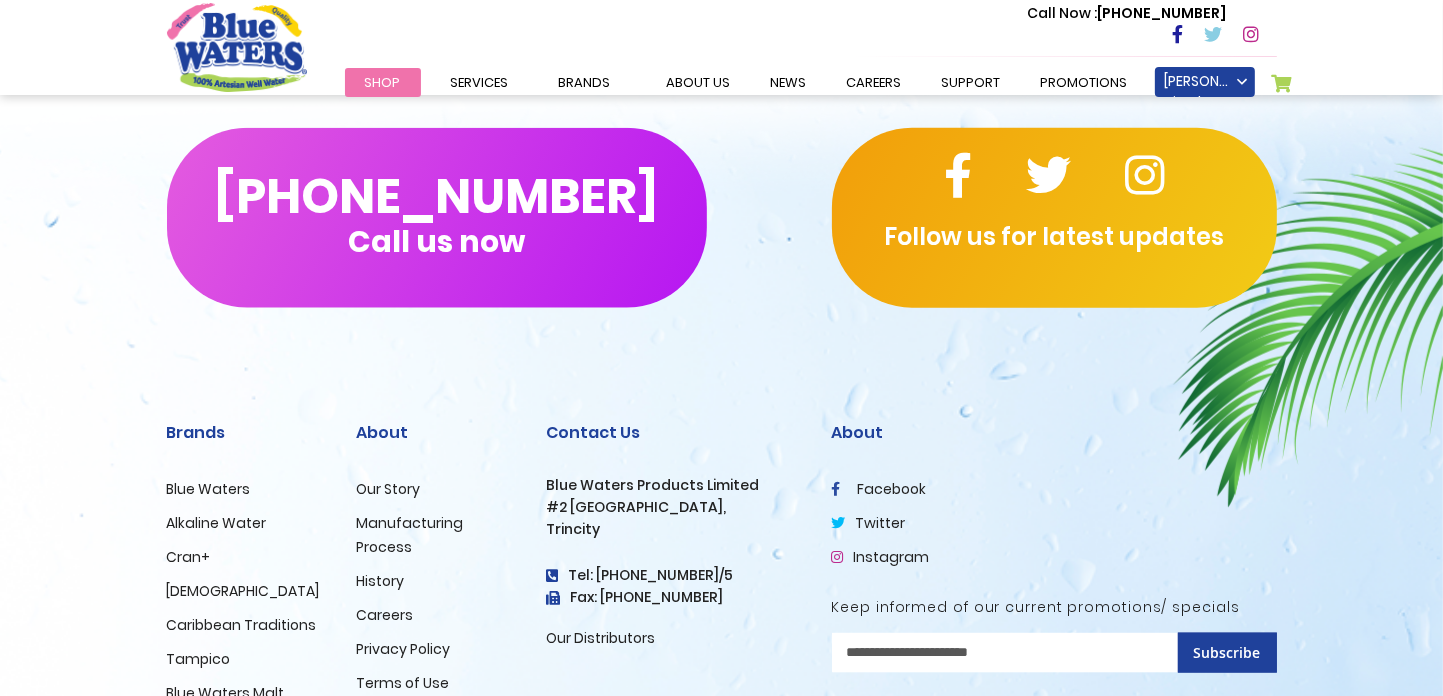 scroll, scrollTop: 1700, scrollLeft: 0, axis: vertical 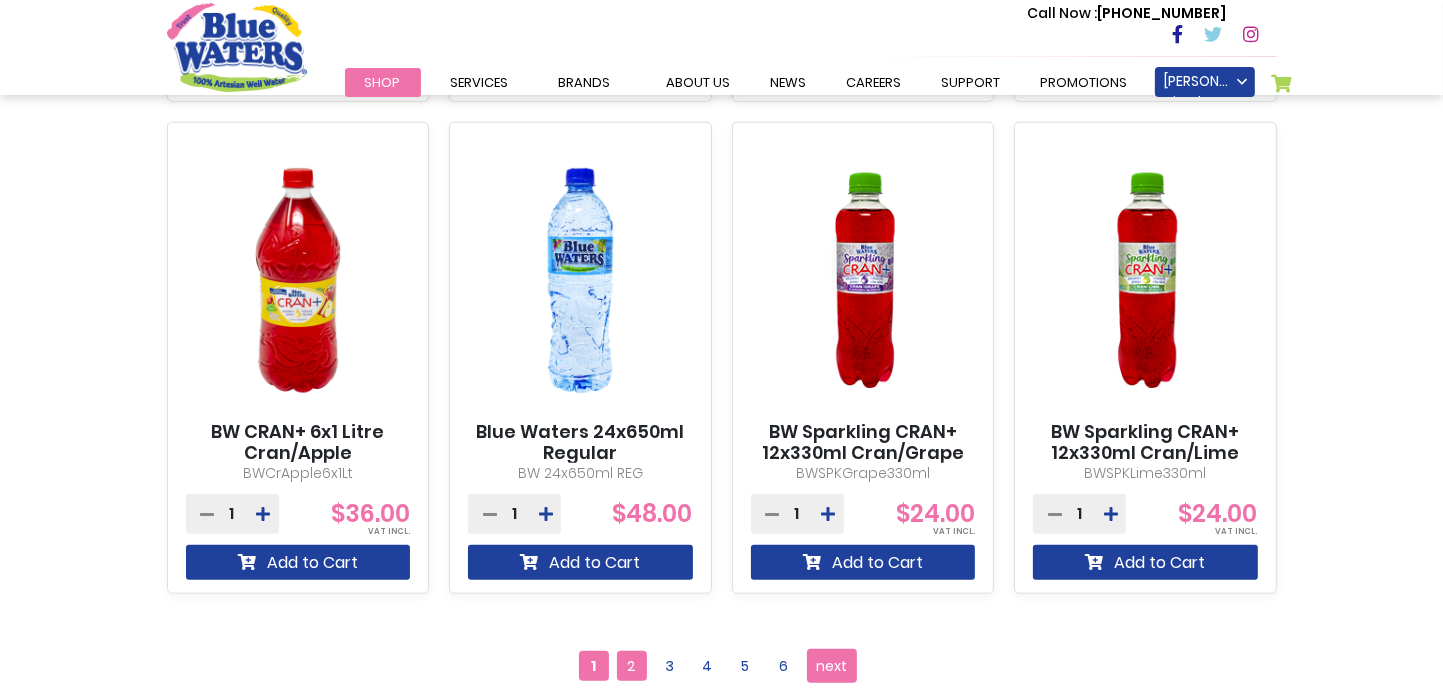 click on "2" at bounding box center [632, 666] 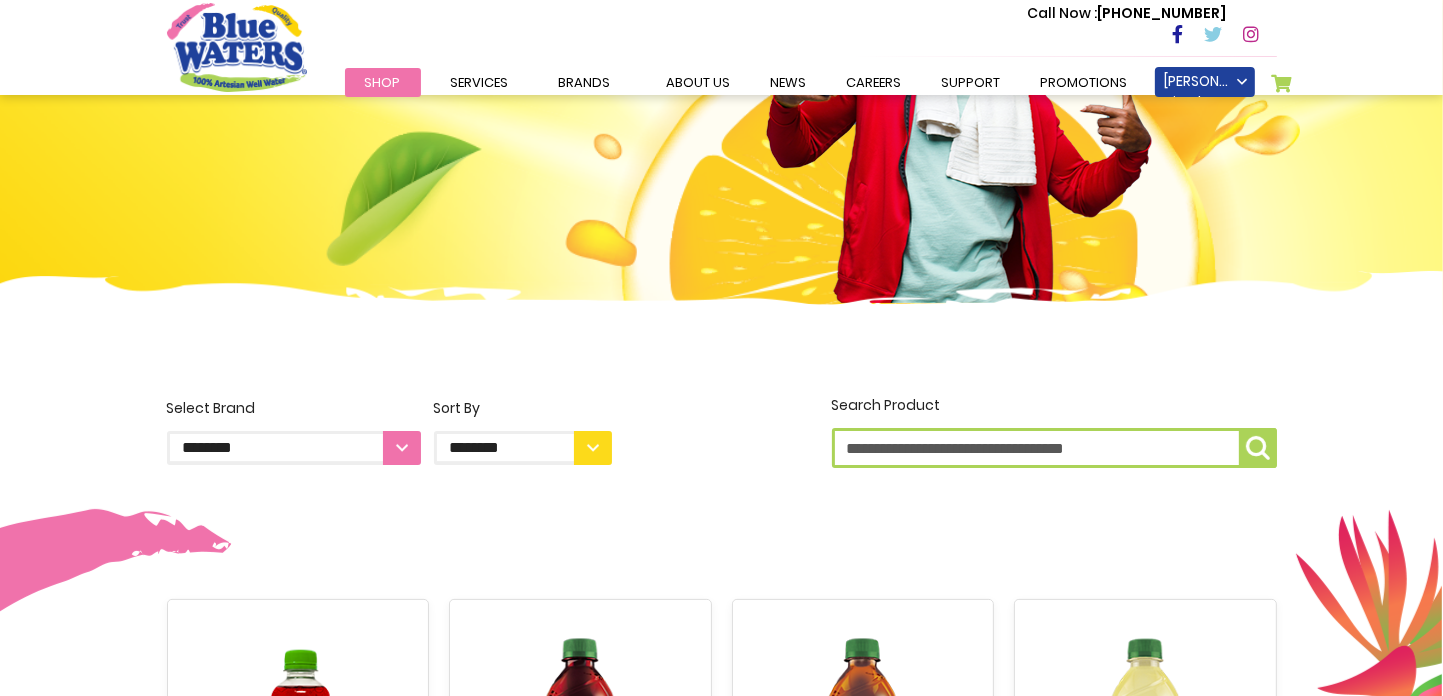 scroll, scrollTop: 300, scrollLeft: 0, axis: vertical 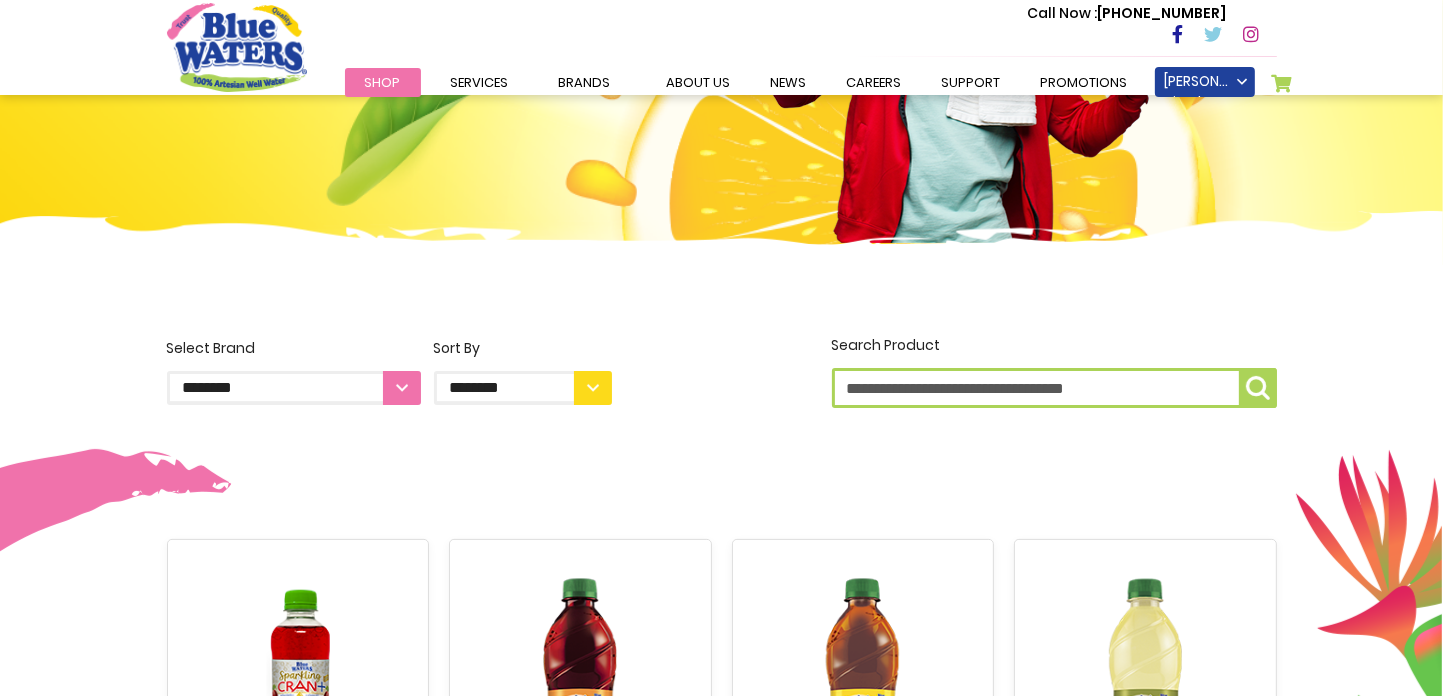 drag, startPoint x: 894, startPoint y: 379, endPoint x: 908, endPoint y: 370, distance: 16.643316 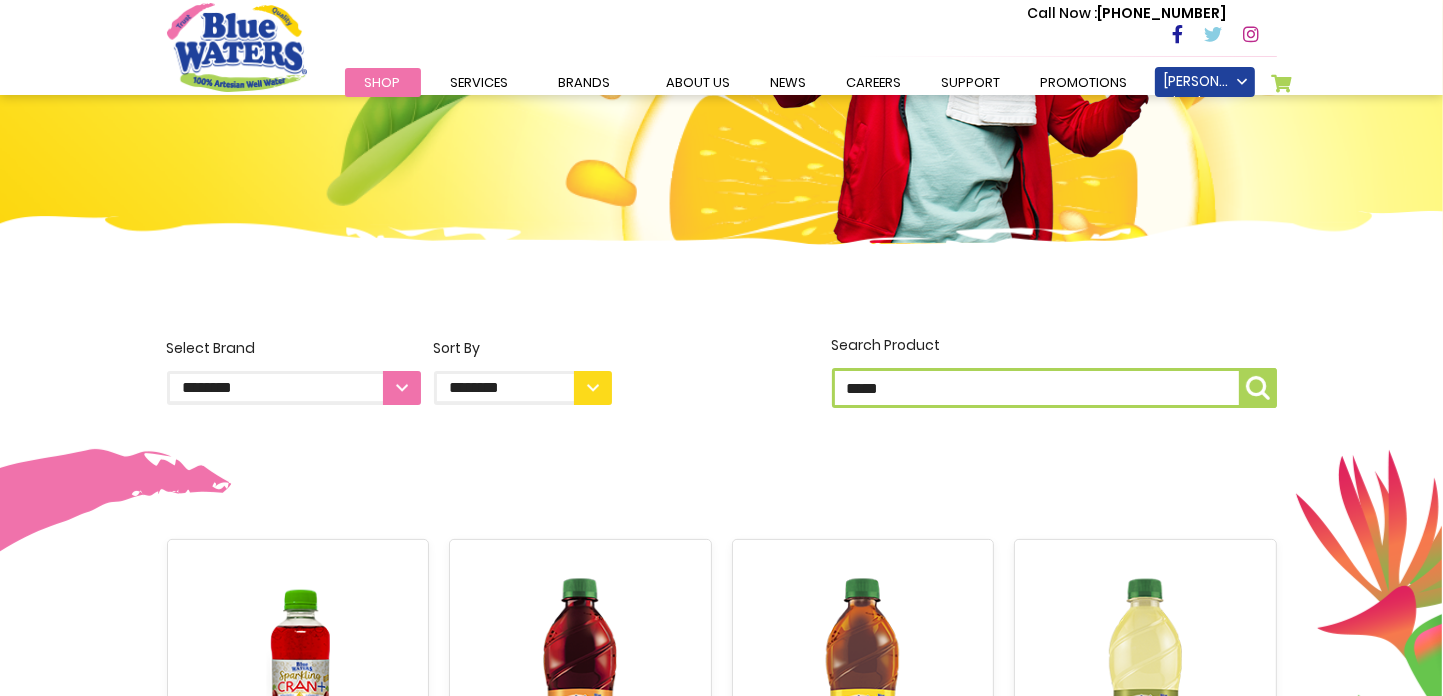 type on "*****" 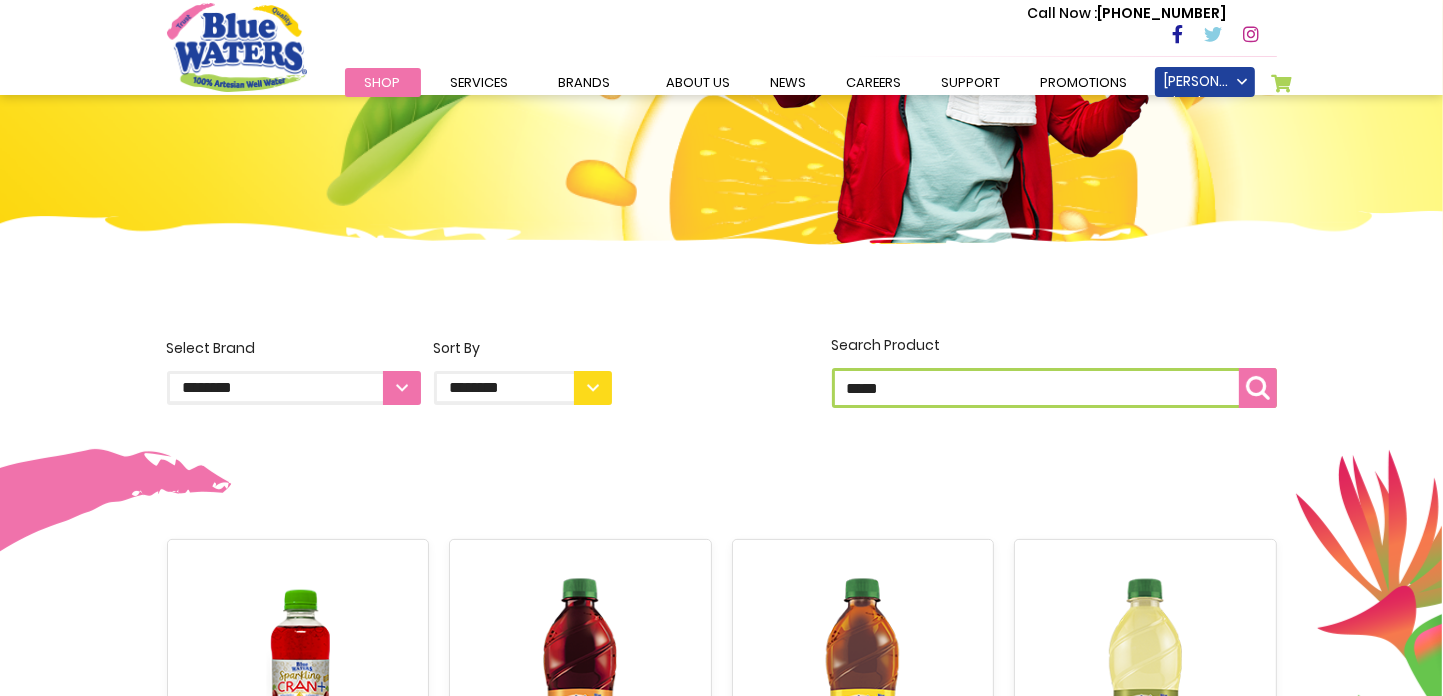 click at bounding box center (1258, 388) 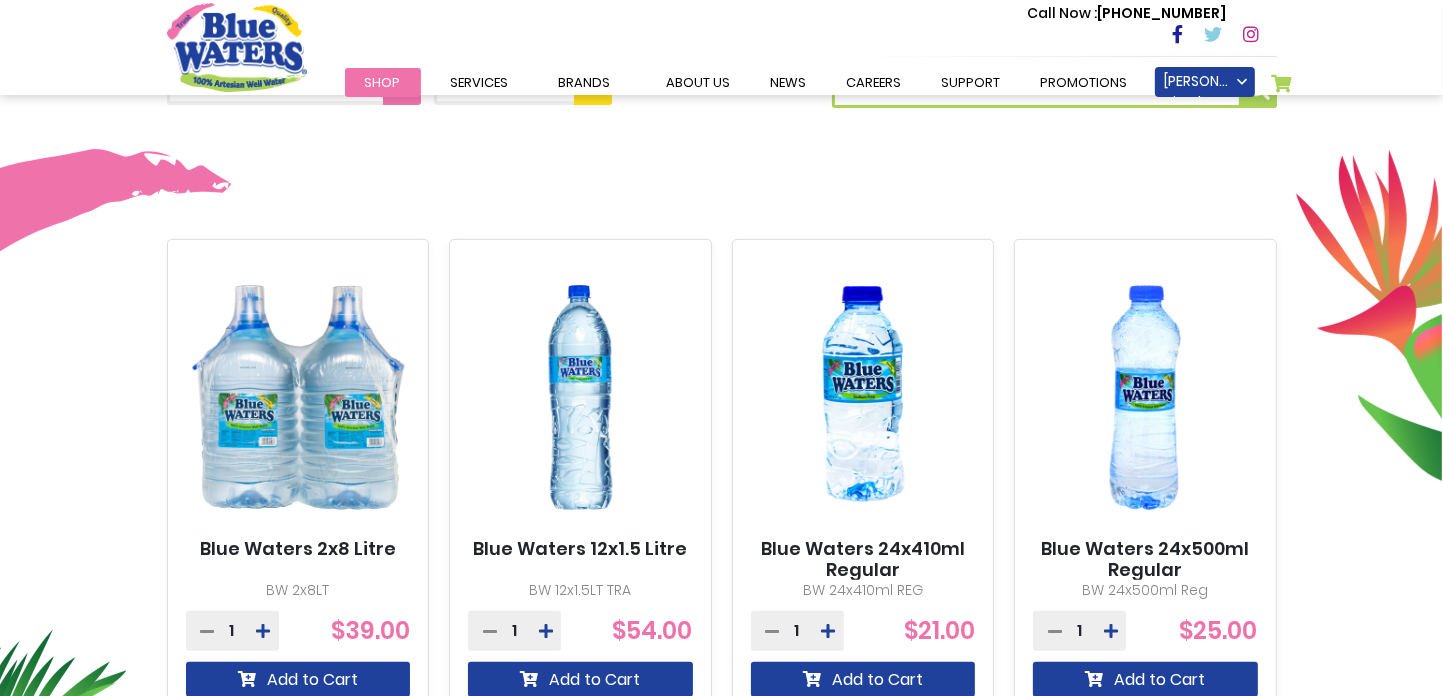 scroll, scrollTop: 700, scrollLeft: 0, axis: vertical 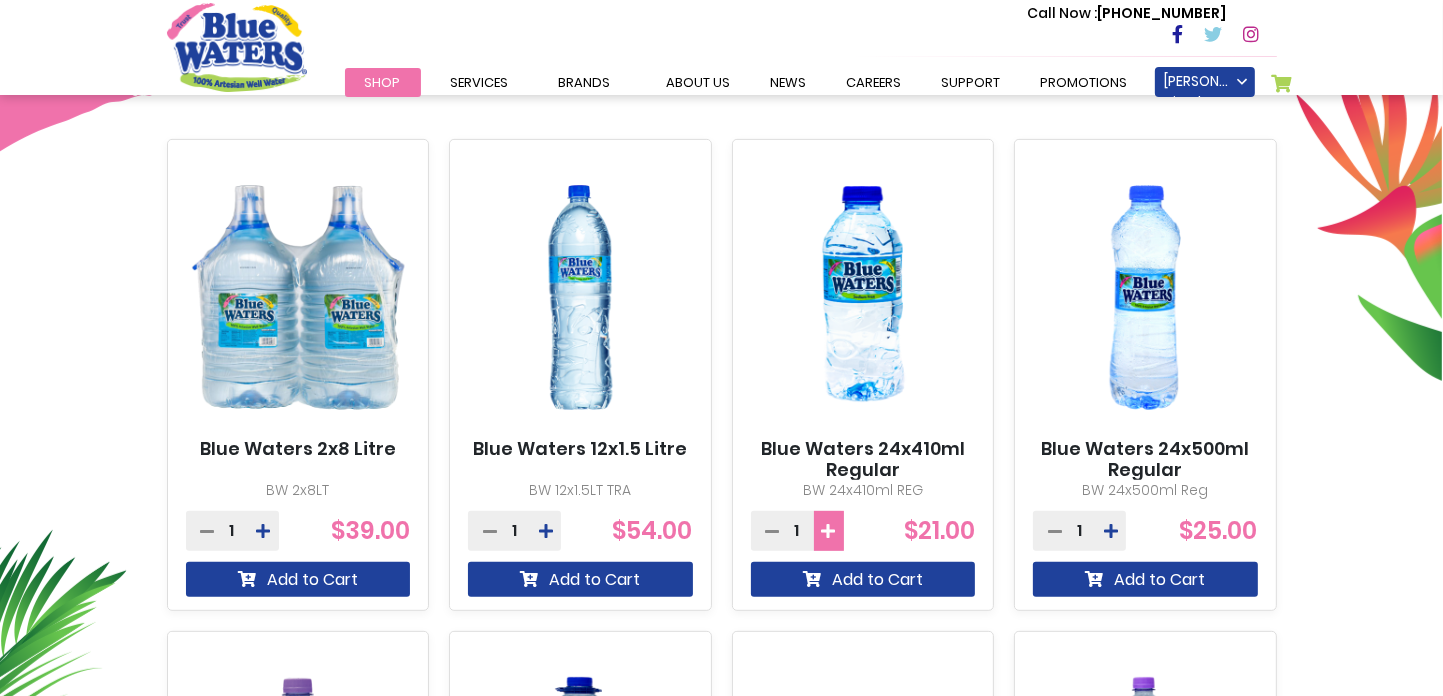 click at bounding box center [829, 531] 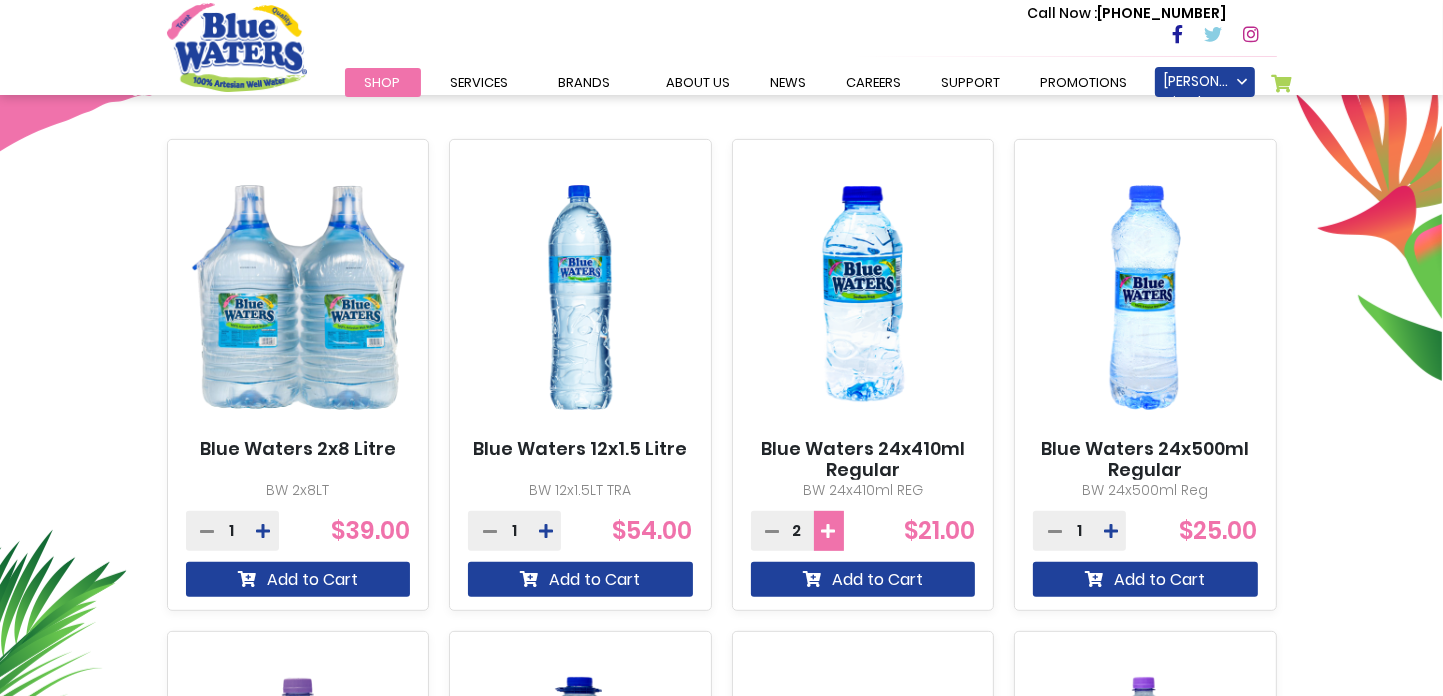 click at bounding box center (829, 531) 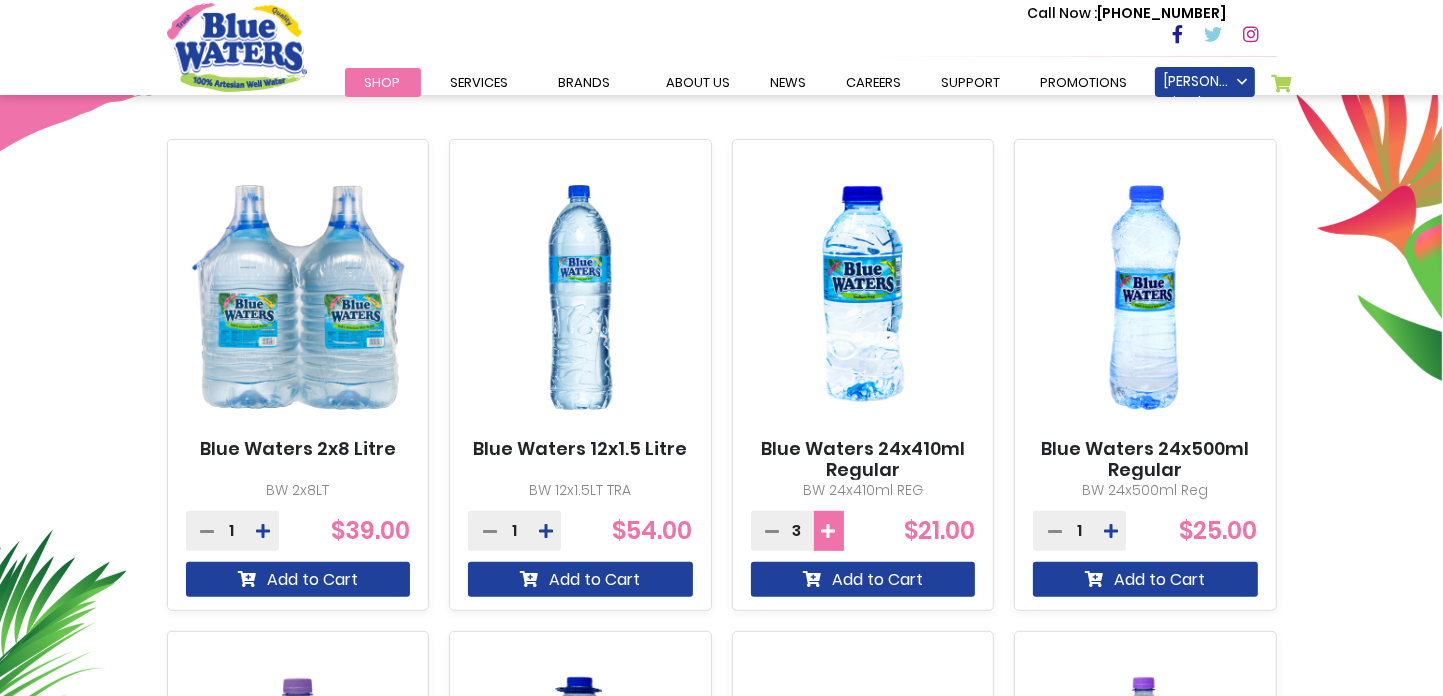 click at bounding box center [829, 531] 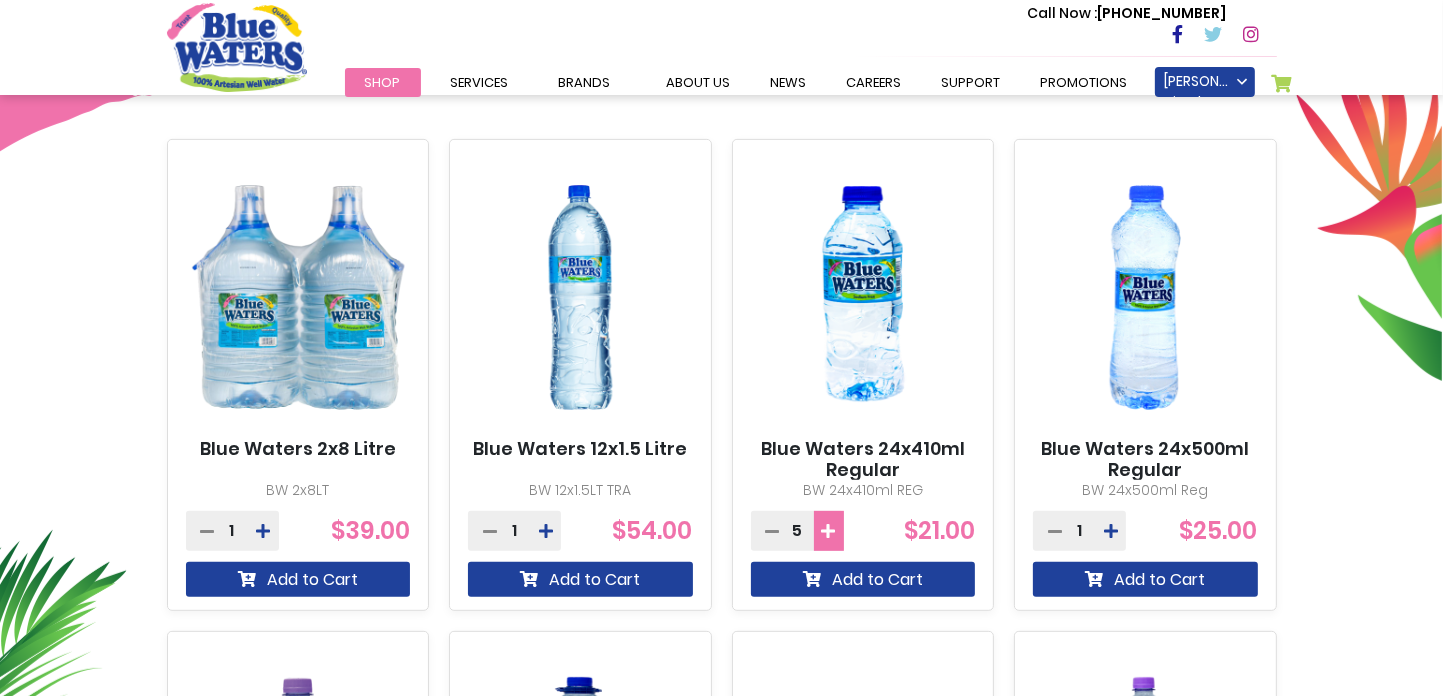 click at bounding box center [829, 531] 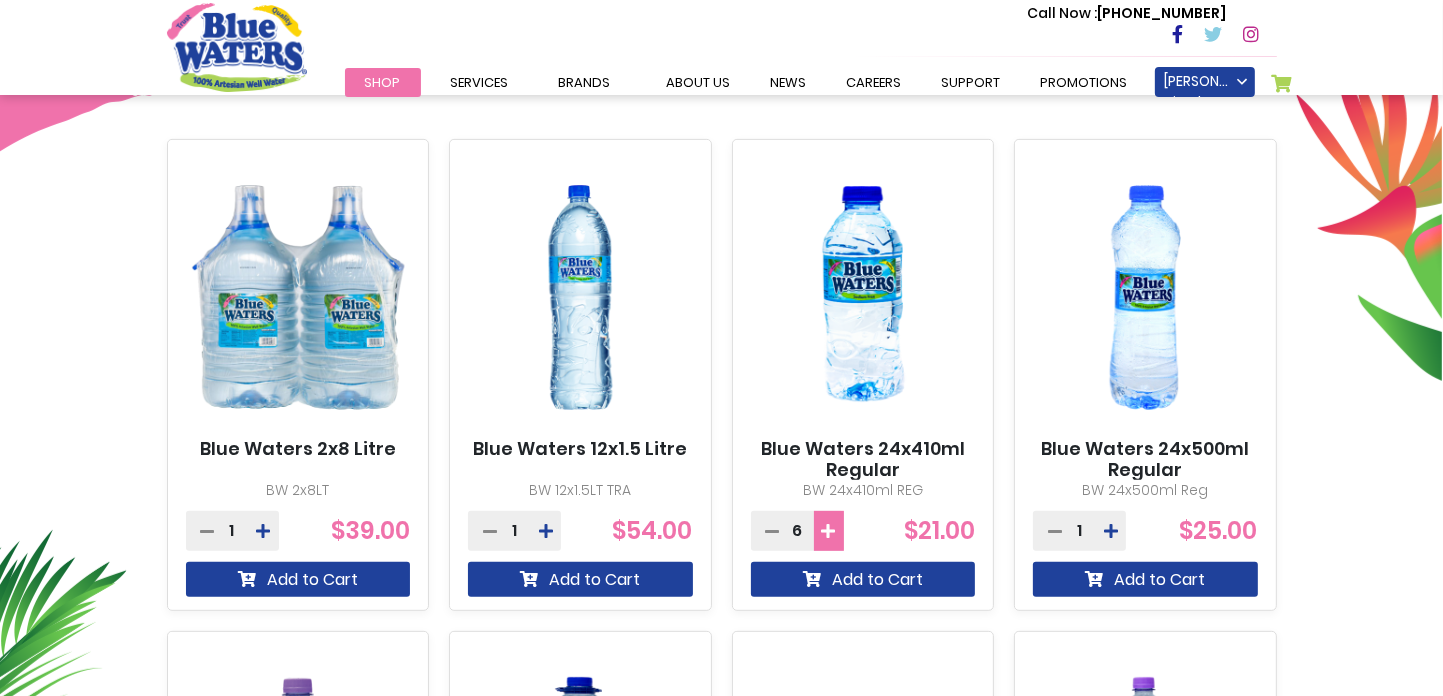 click at bounding box center (829, 531) 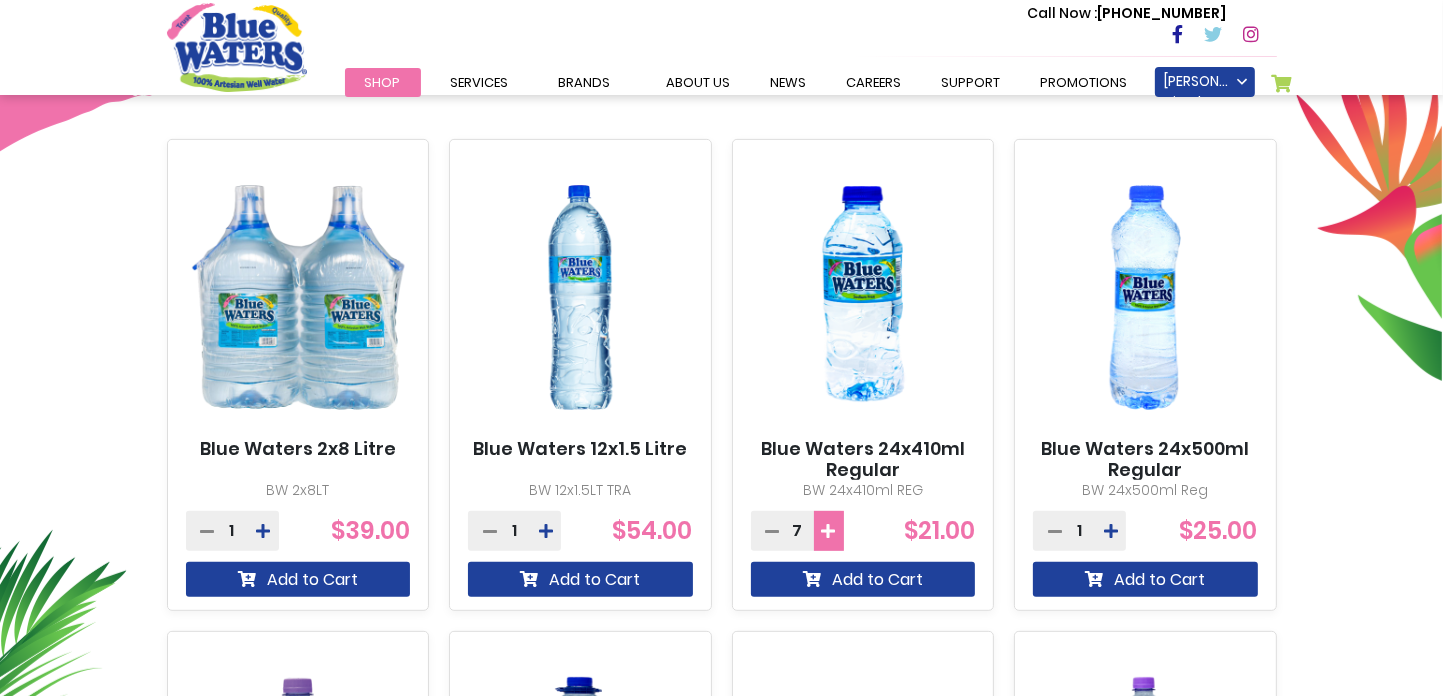 click at bounding box center (829, 531) 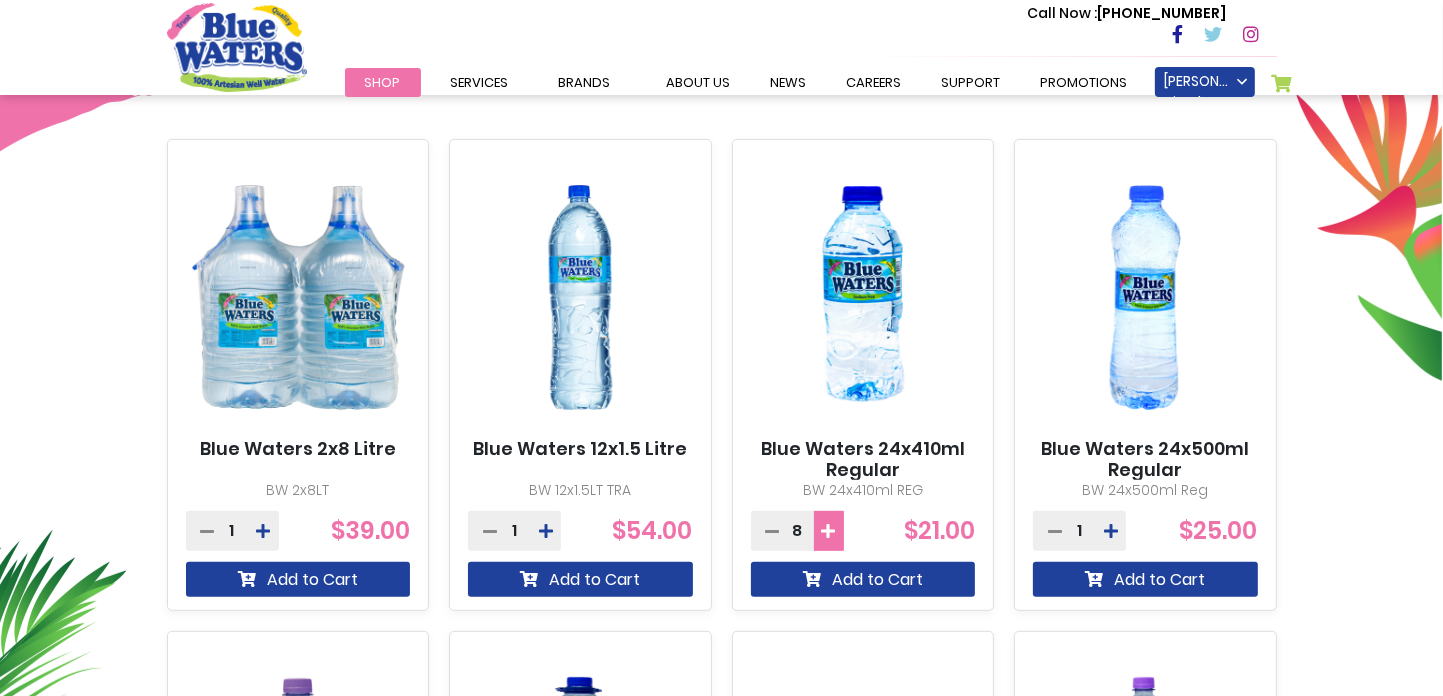click at bounding box center (829, 531) 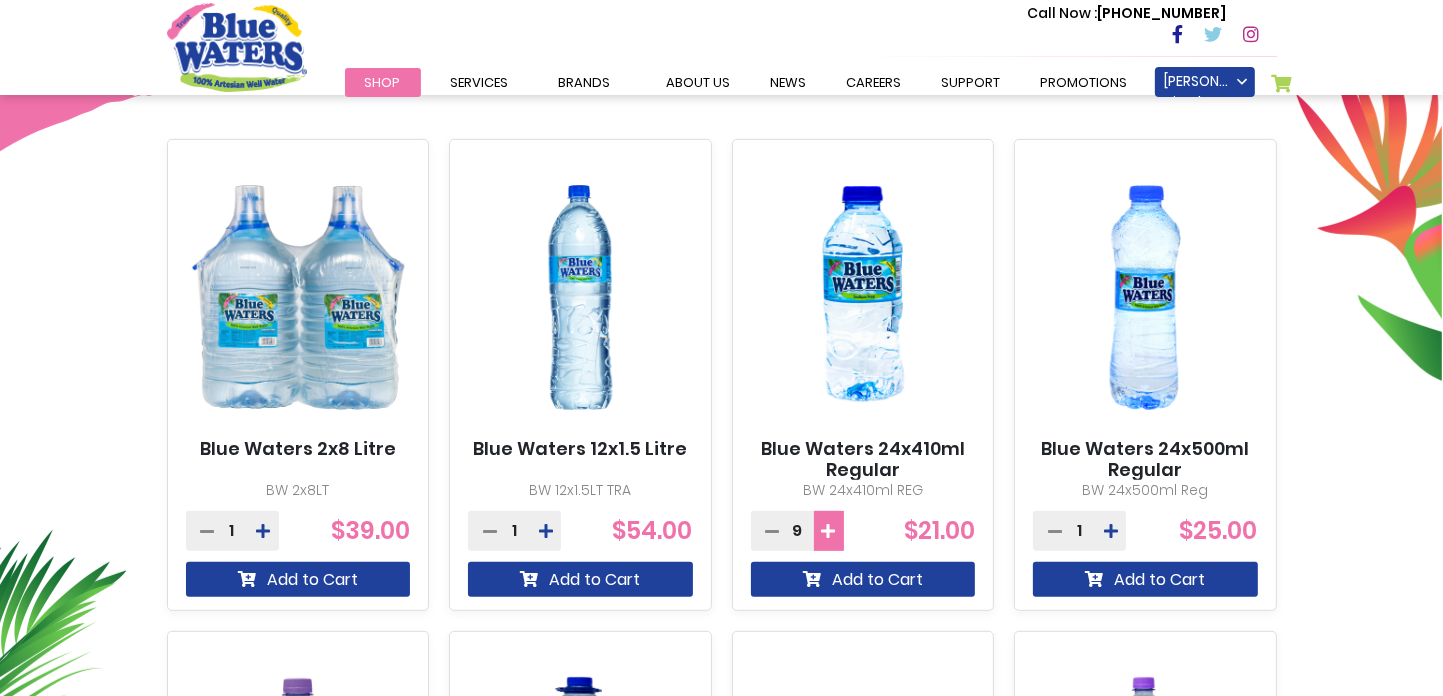 click at bounding box center [829, 531] 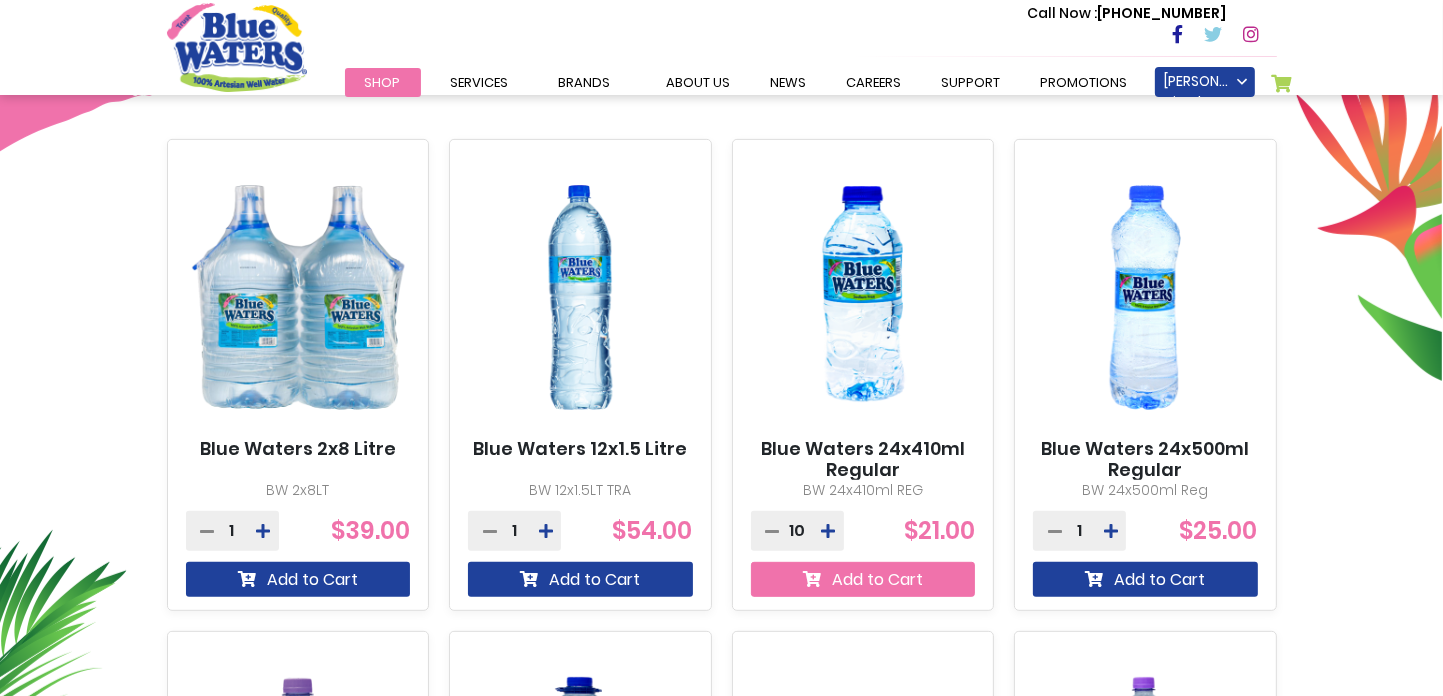 click on "Add to Cart" at bounding box center (863, 579) 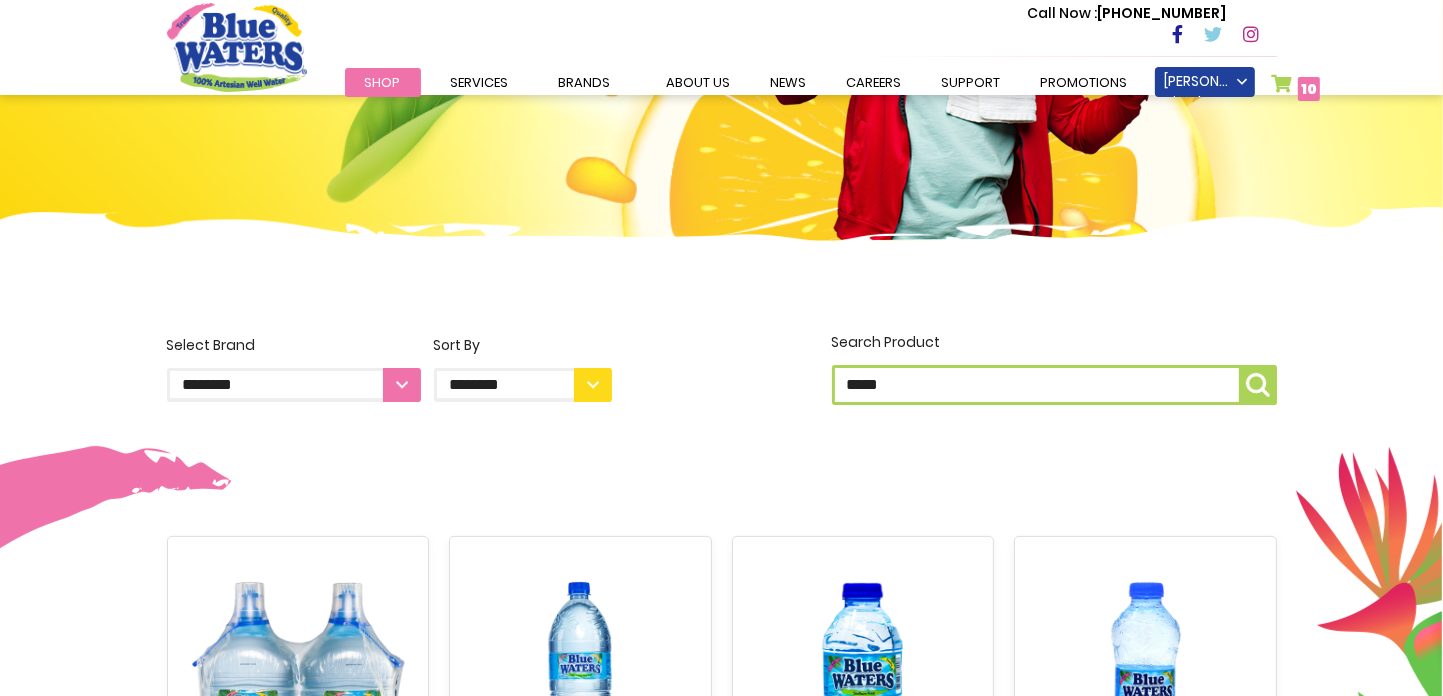 scroll, scrollTop: 353, scrollLeft: 0, axis: vertical 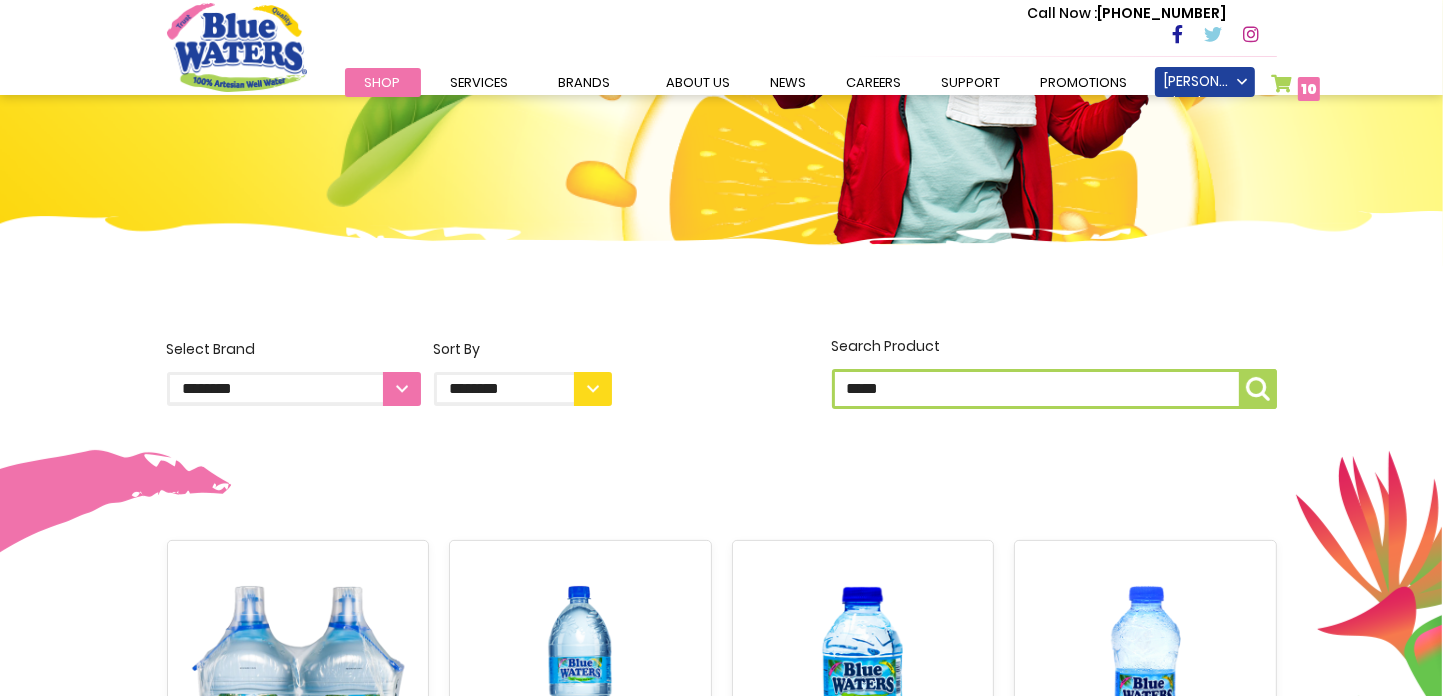 click on "*****" at bounding box center (1054, 389) 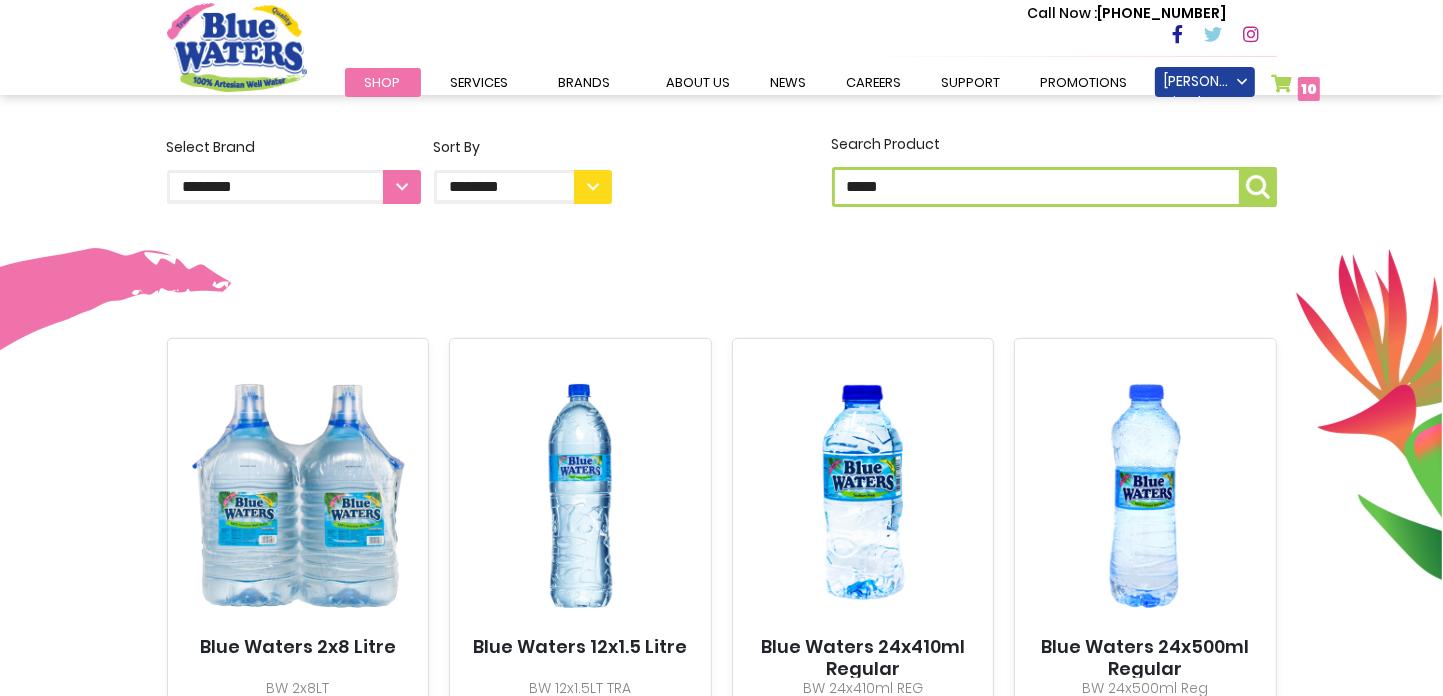 scroll, scrollTop: 453, scrollLeft: 0, axis: vertical 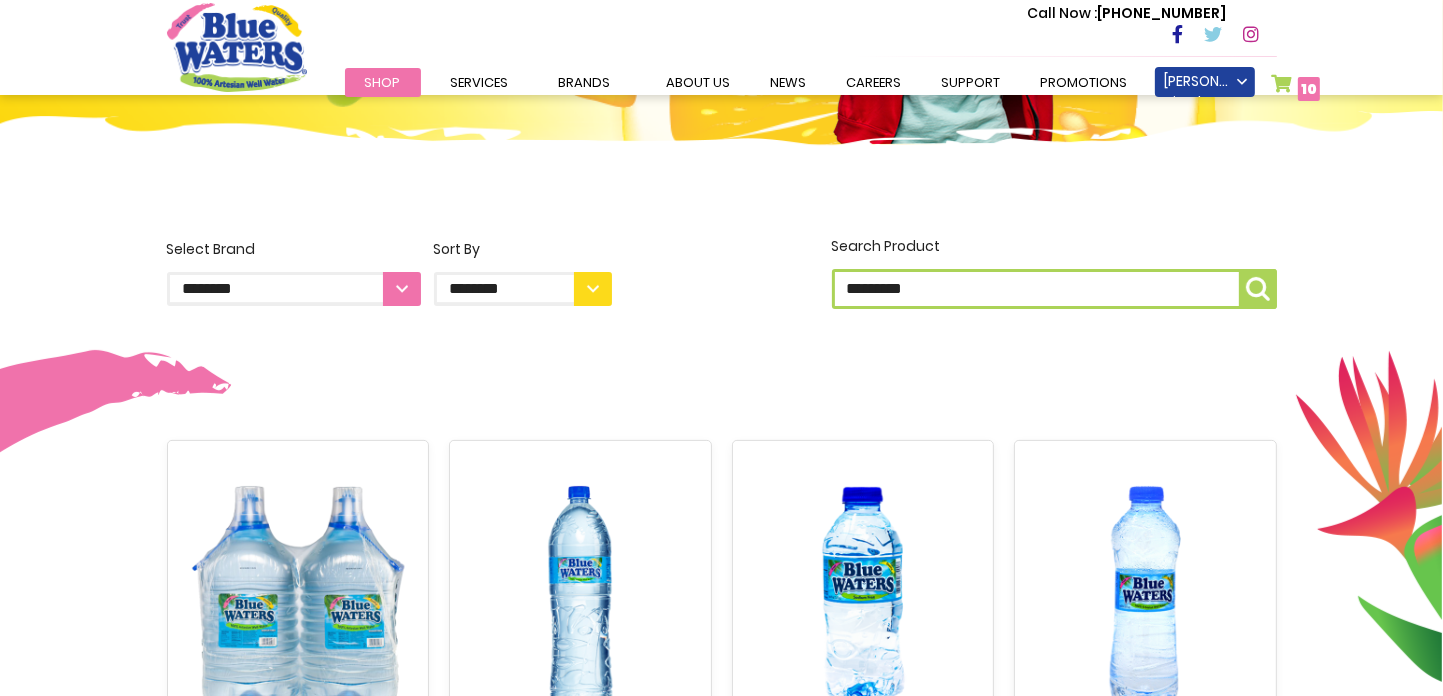 type on "*********" 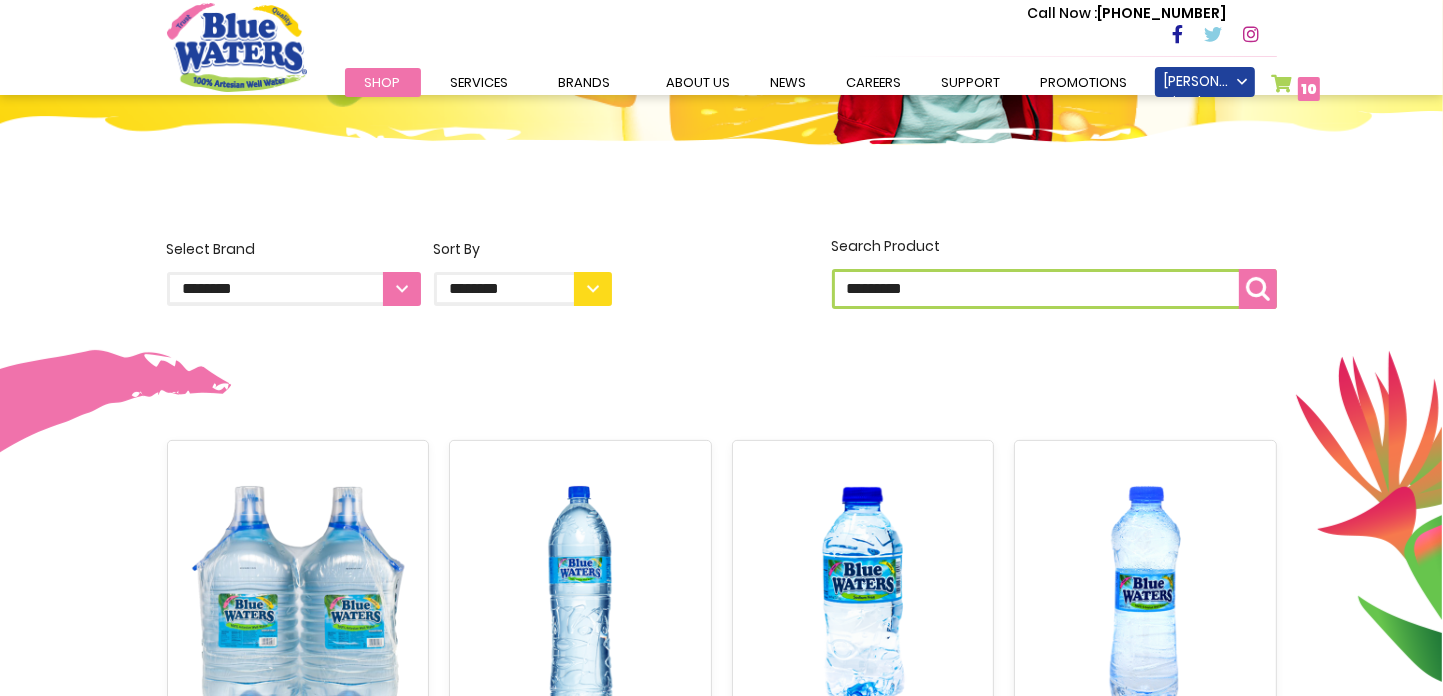 click on "Search Product
*********" at bounding box center (1258, 289) 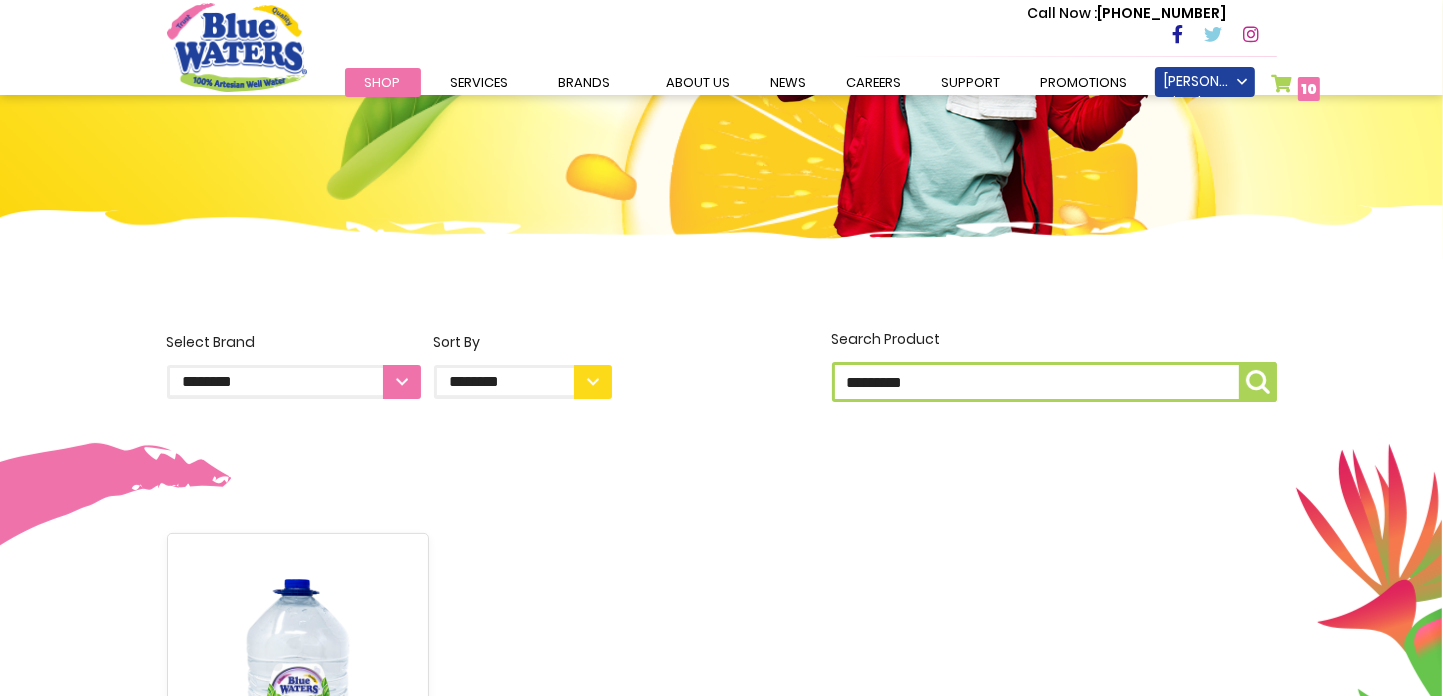 scroll, scrollTop: 0, scrollLeft: 0, axis: both 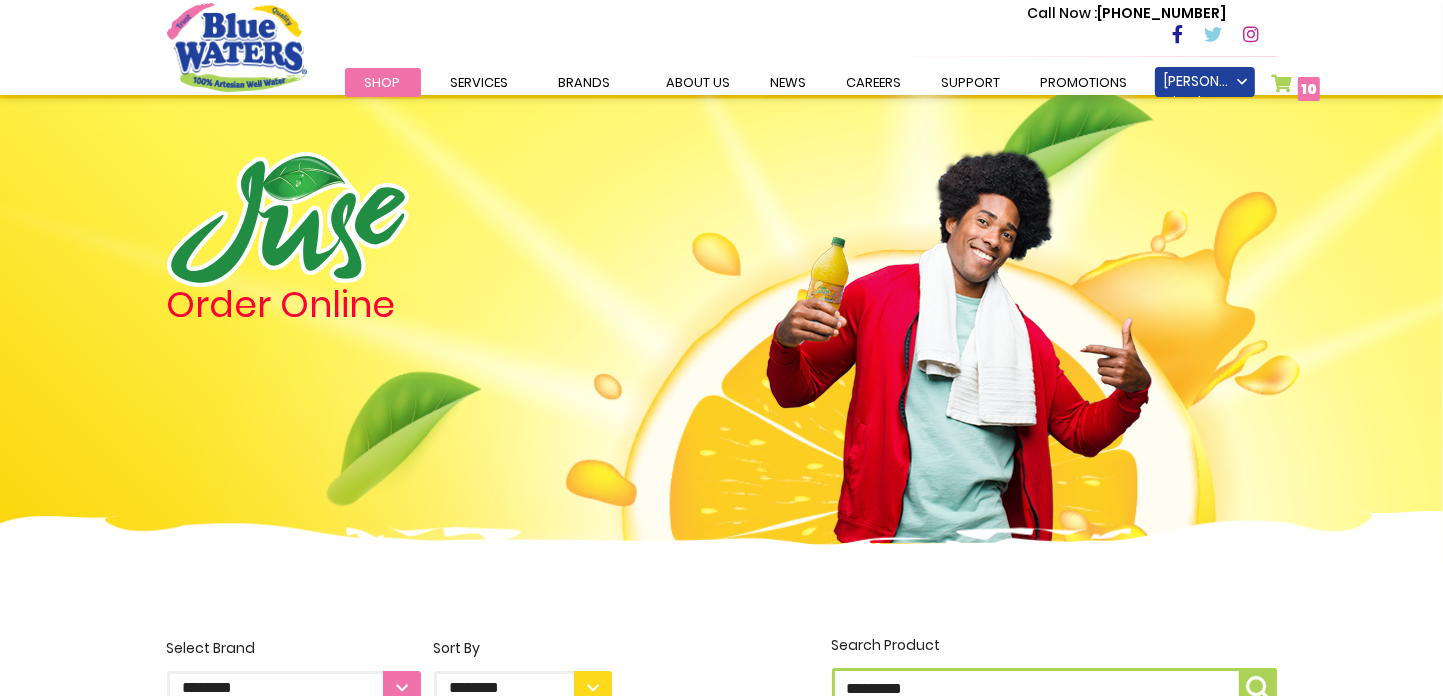 click on "Shop" at bounding box center [383, 82] 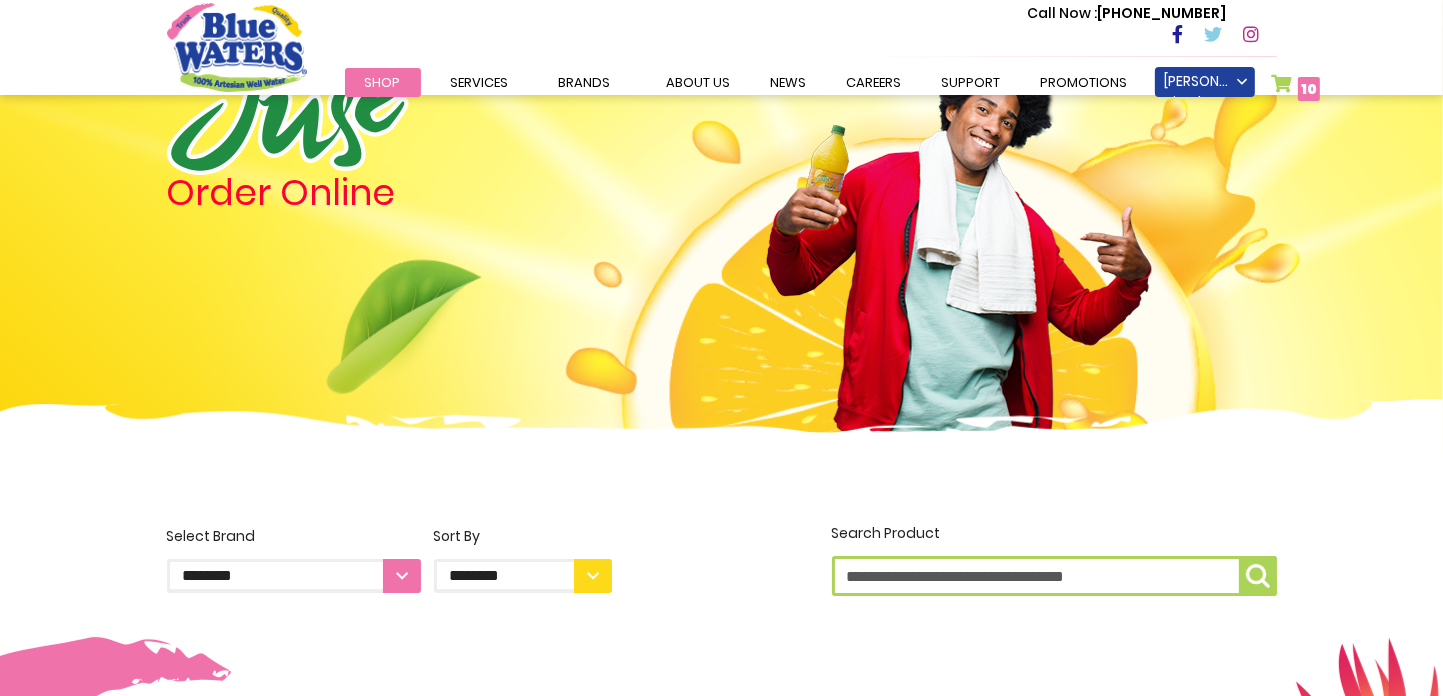 scroll, scrollTop: 100, scrollLeft: 0, axis: vertical 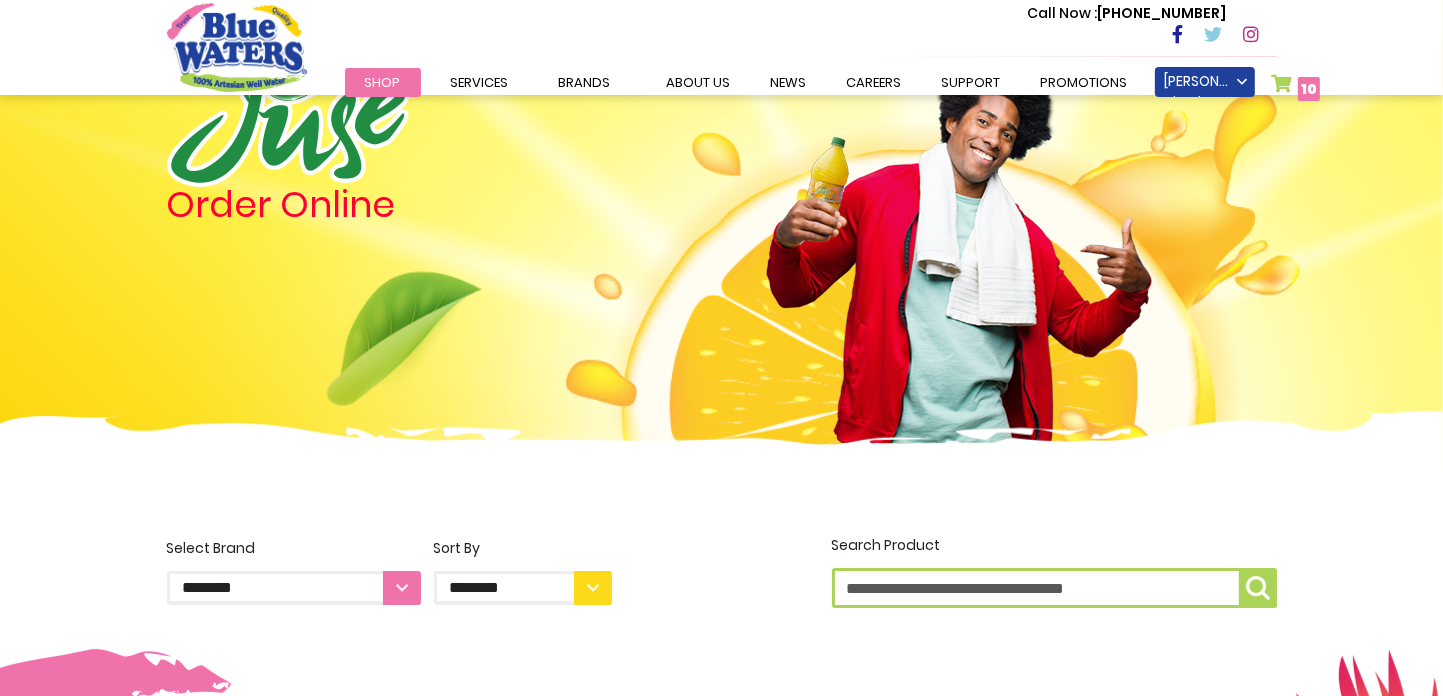 click on "Search Product" at bounding box center [1054, 588] 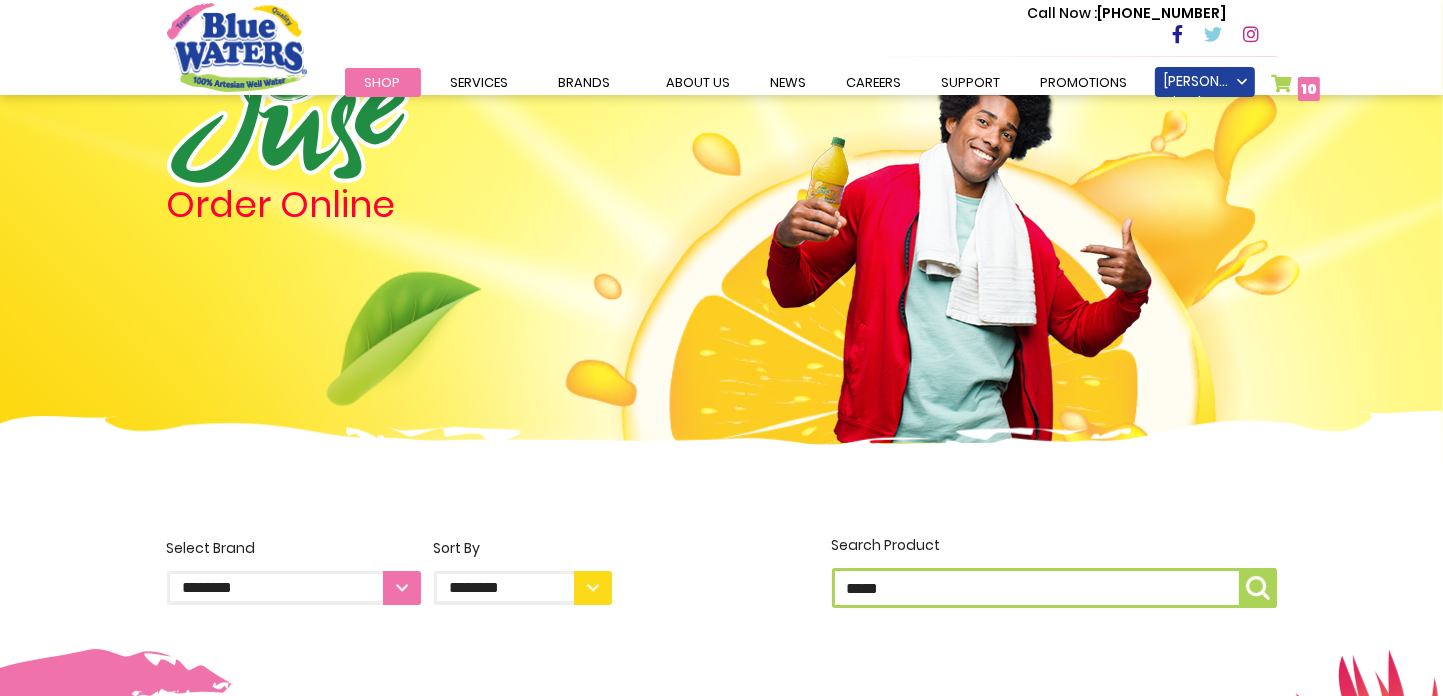 type on "*****" 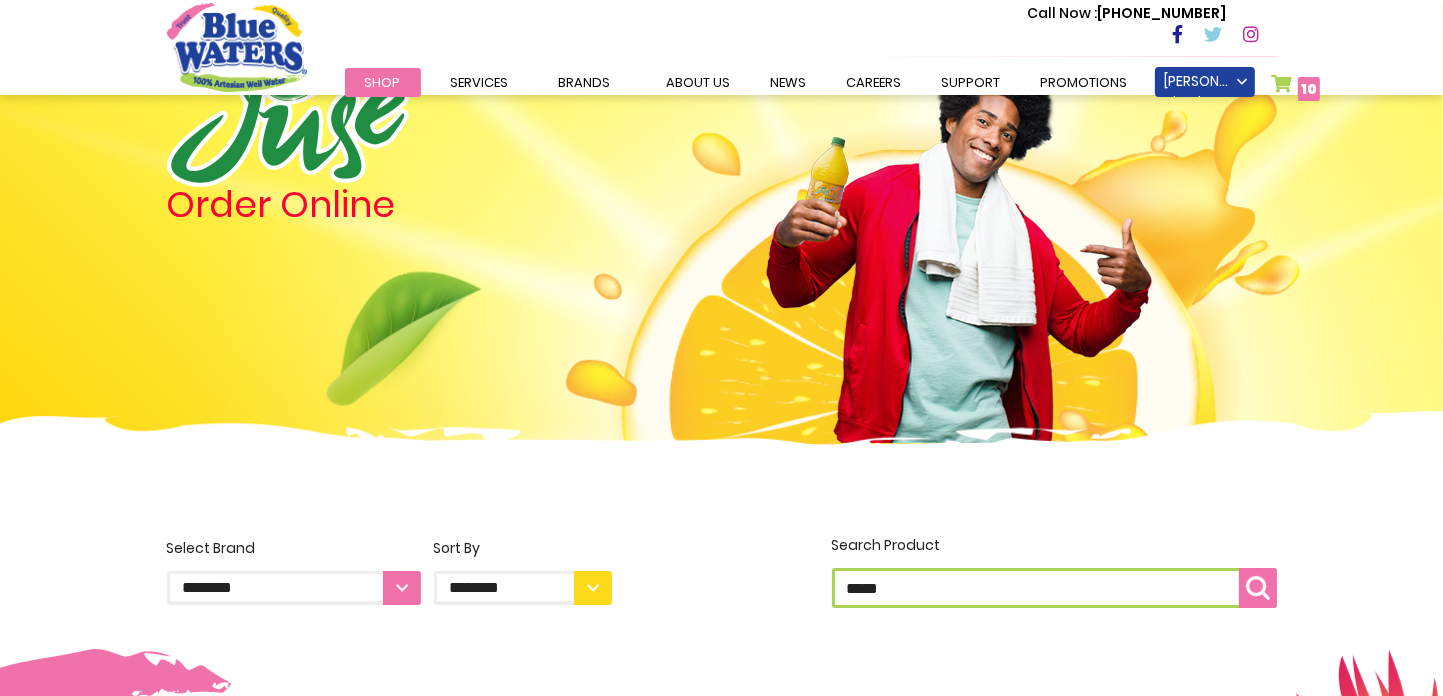 click at bounding box center [1258, 588] 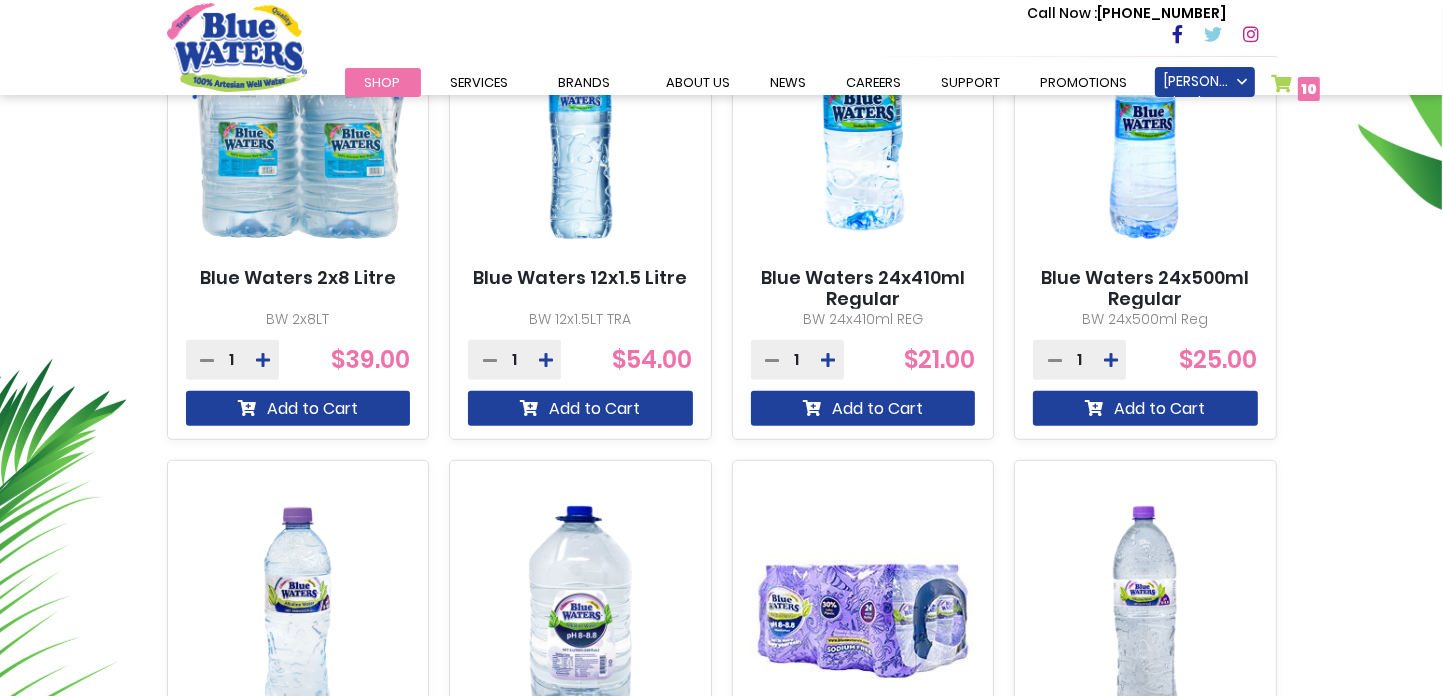 scroll, scrollTop: 873, scrollLeft: 0, axis: vertical 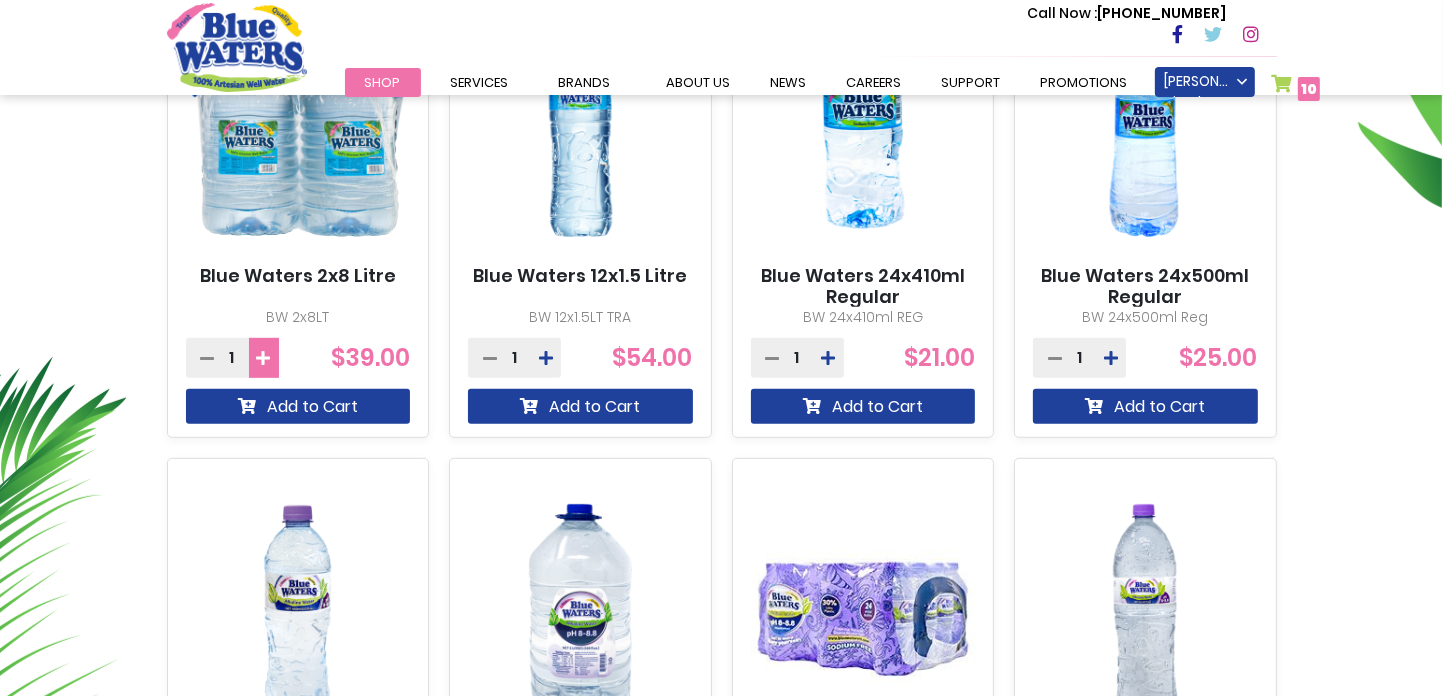 click at bounding box center (264, 358) 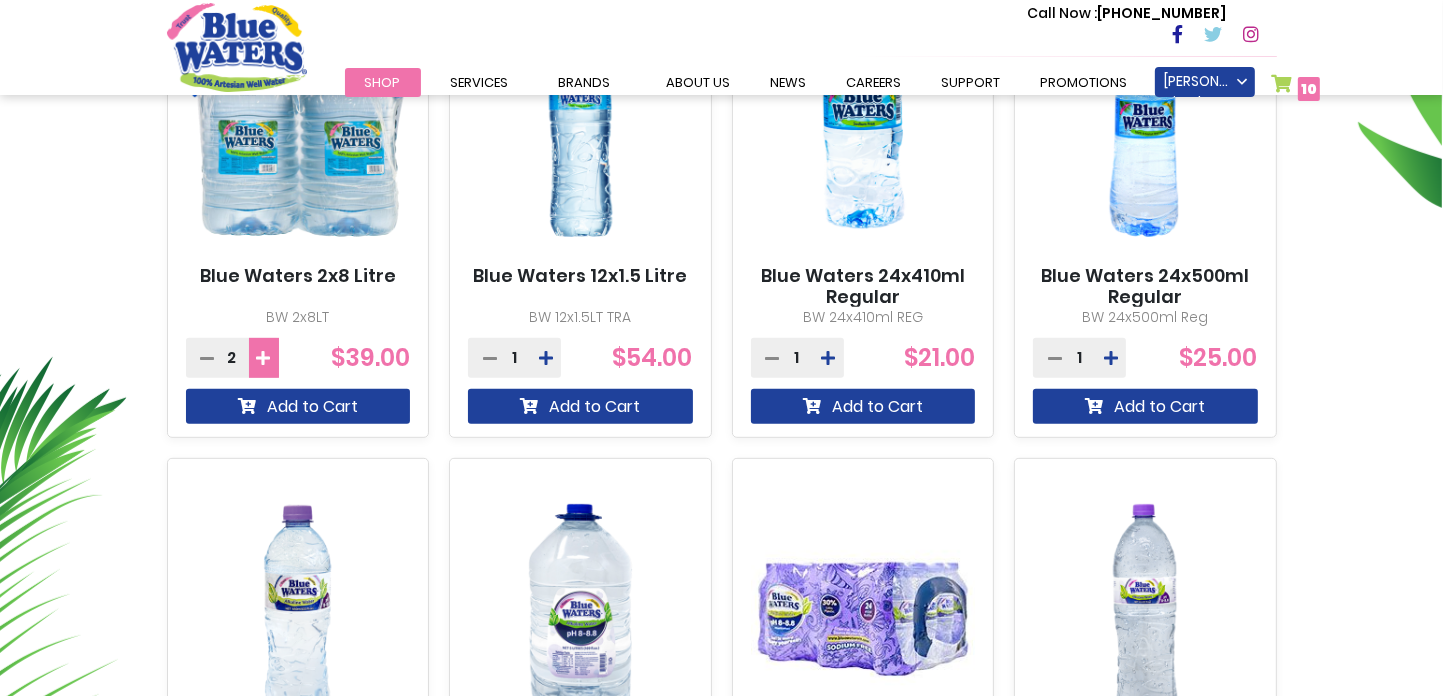click at bounding box center (264, 358) 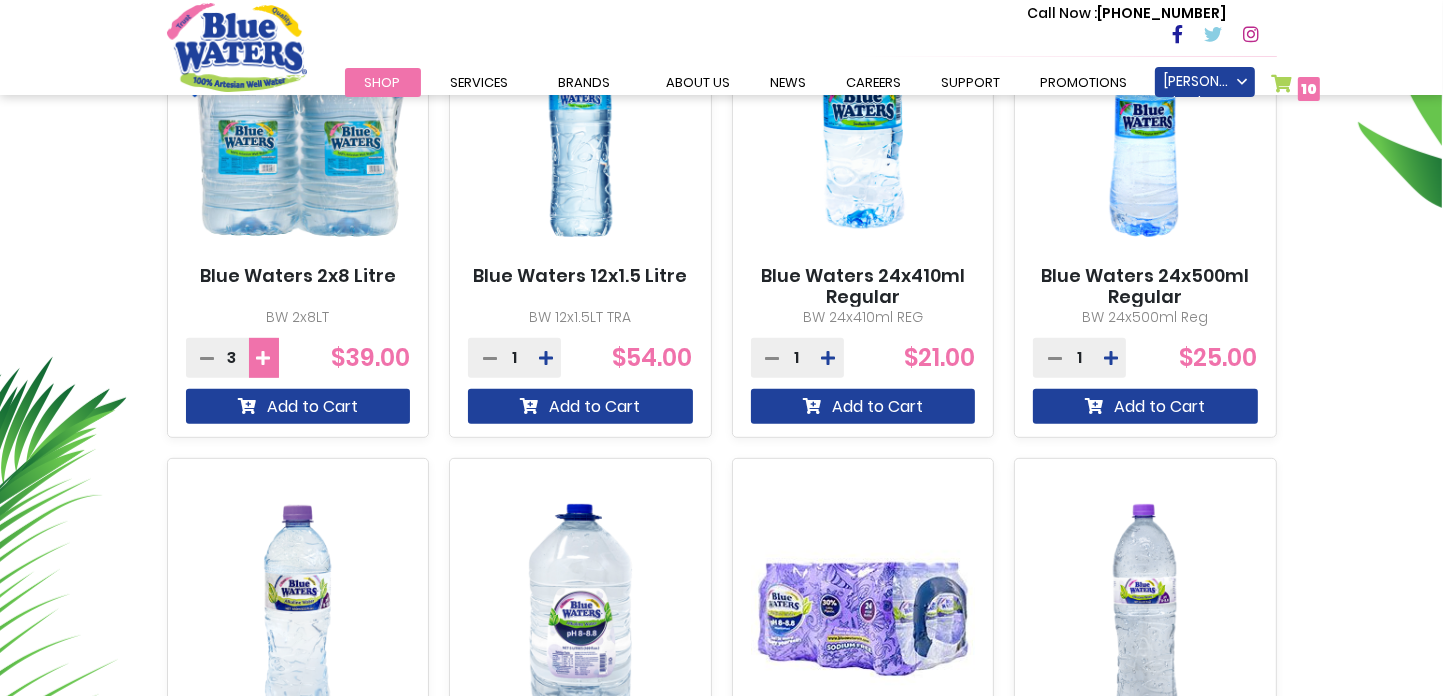 click at bounding box center (264, 358) 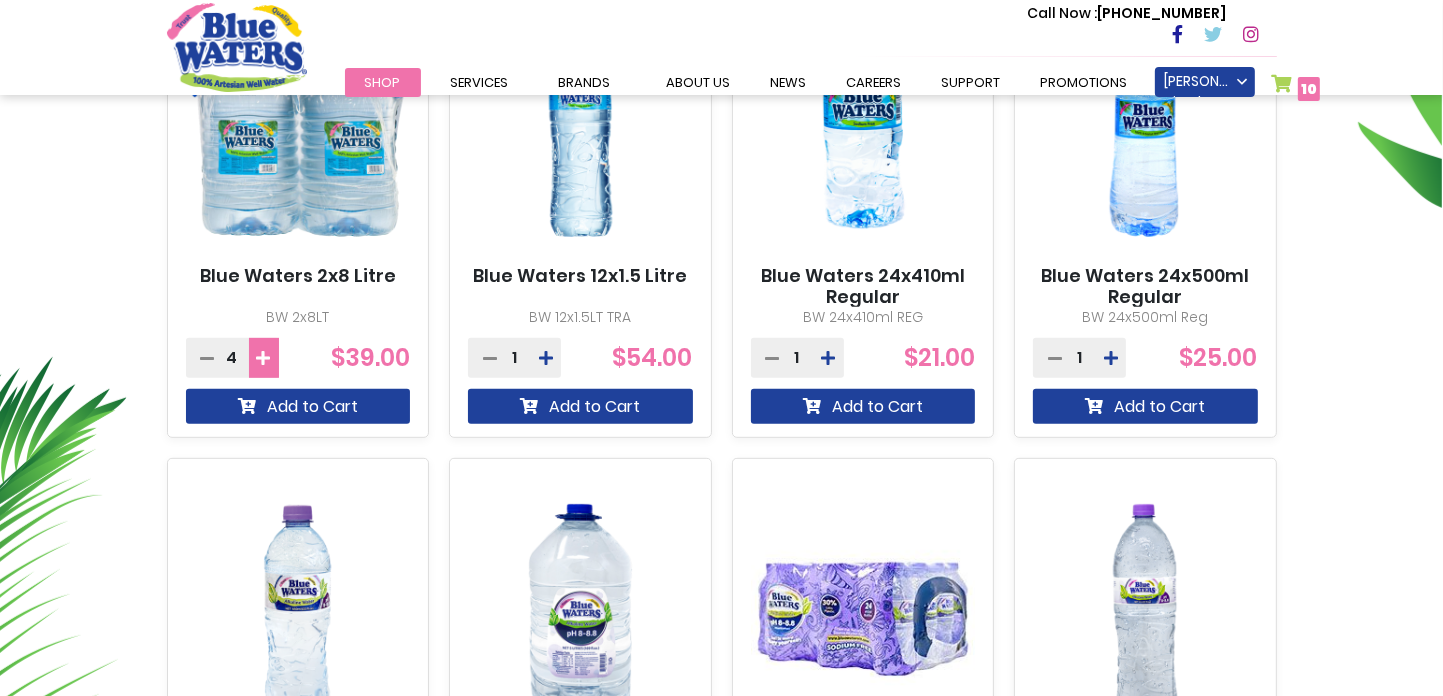 click at bounding box center (264, 358) 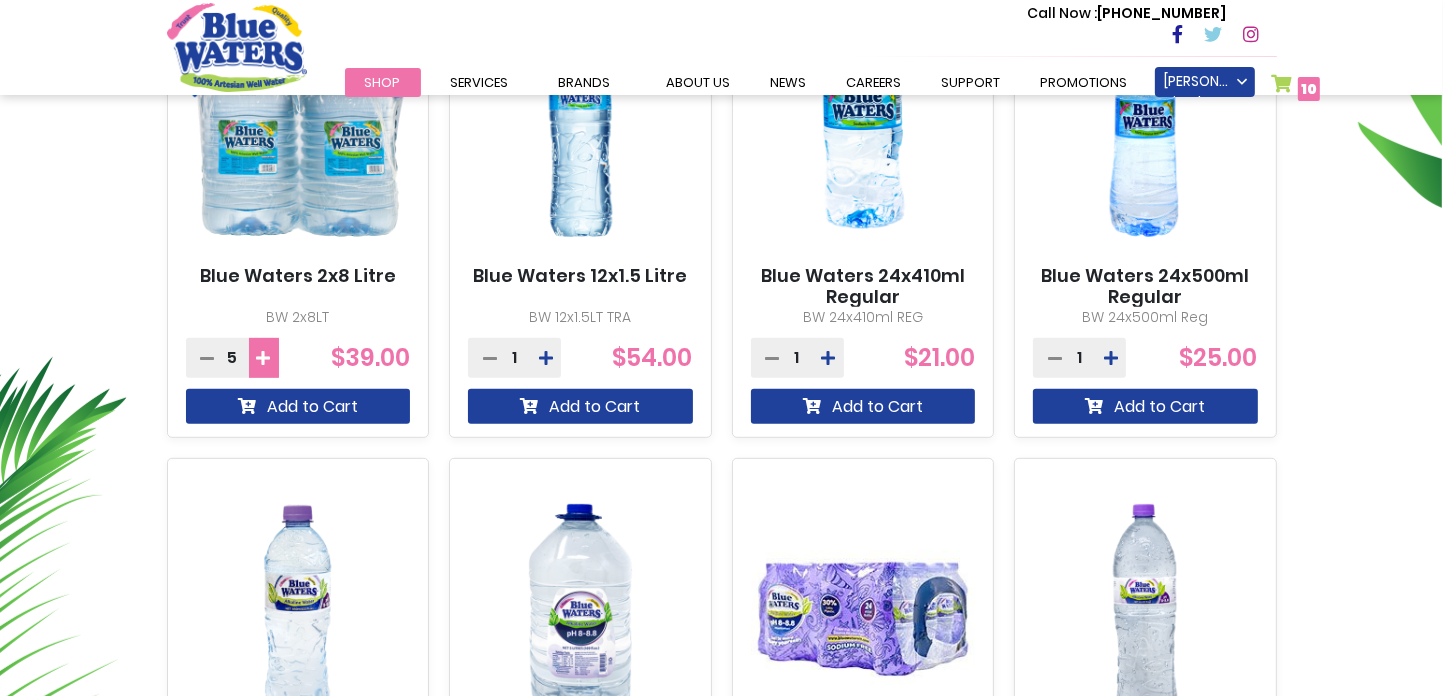 click at bounding box center [264, 358] 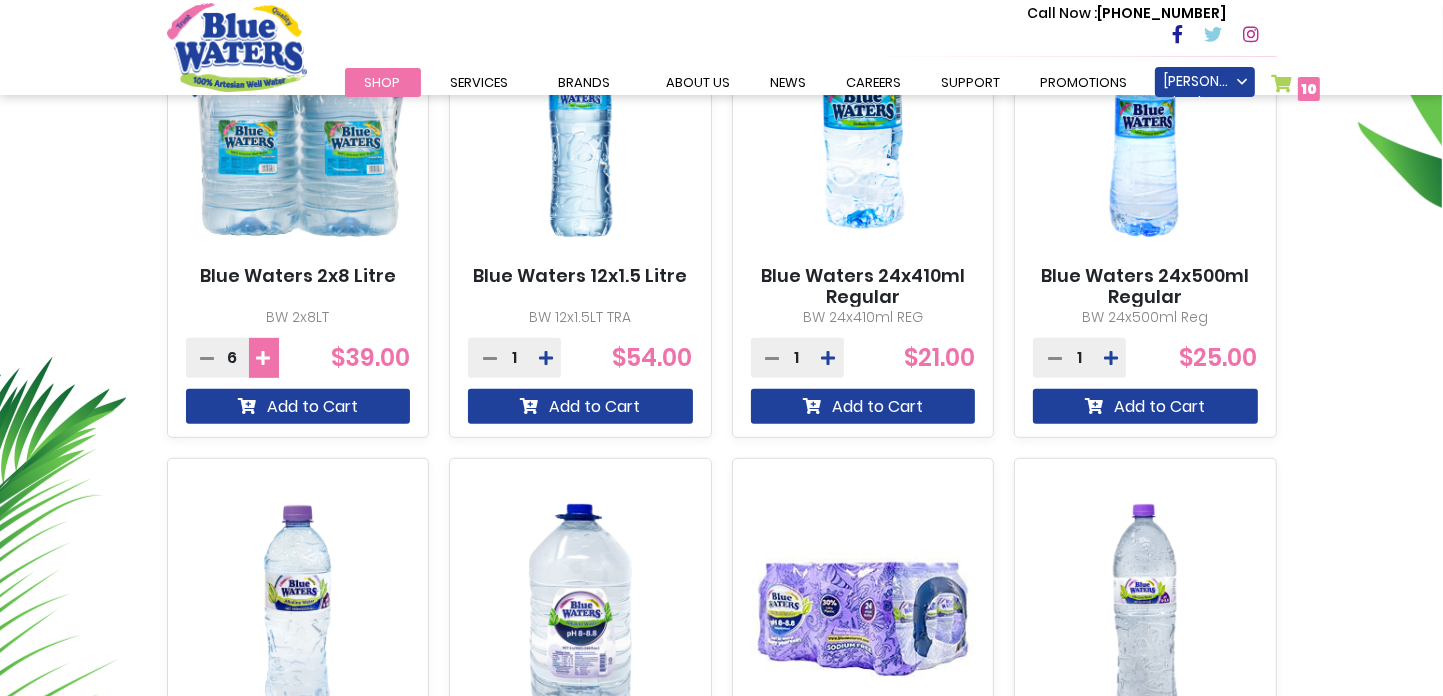 click at bounding box center [264, 358] 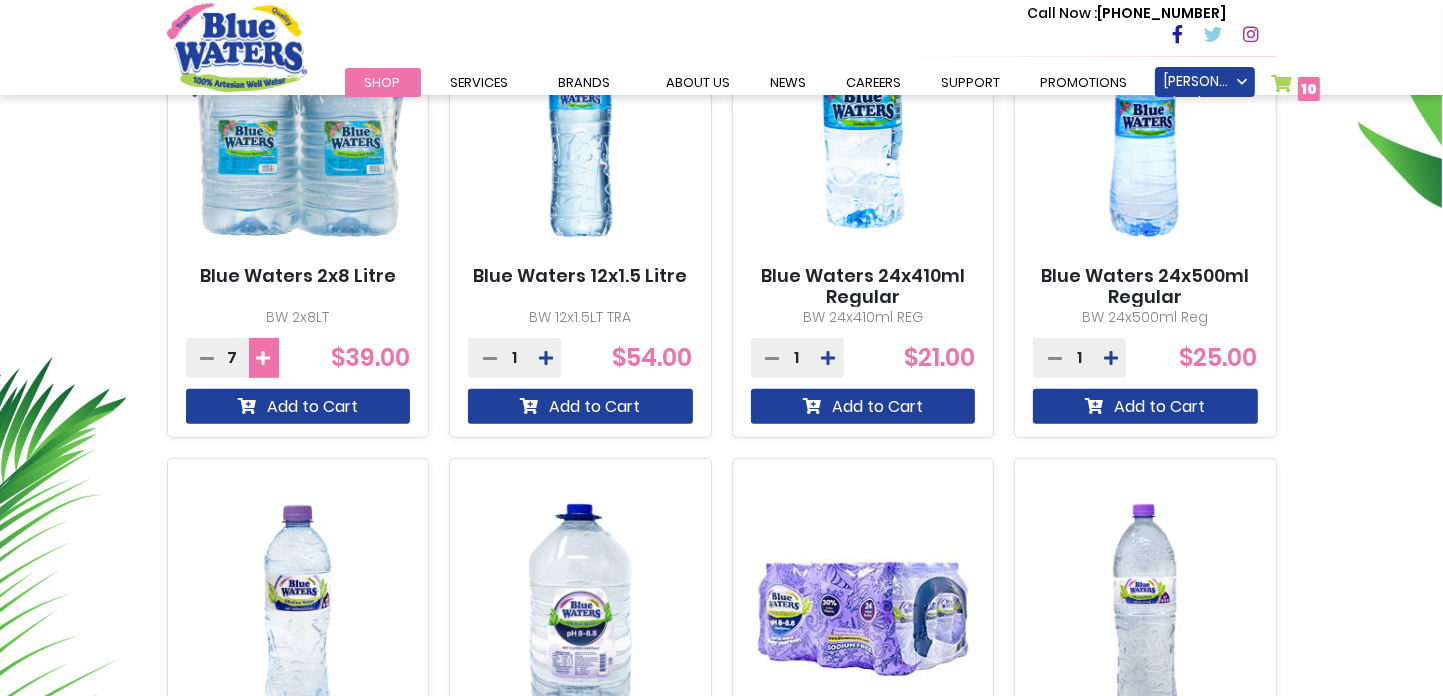 click at bounding box center [264, 358] 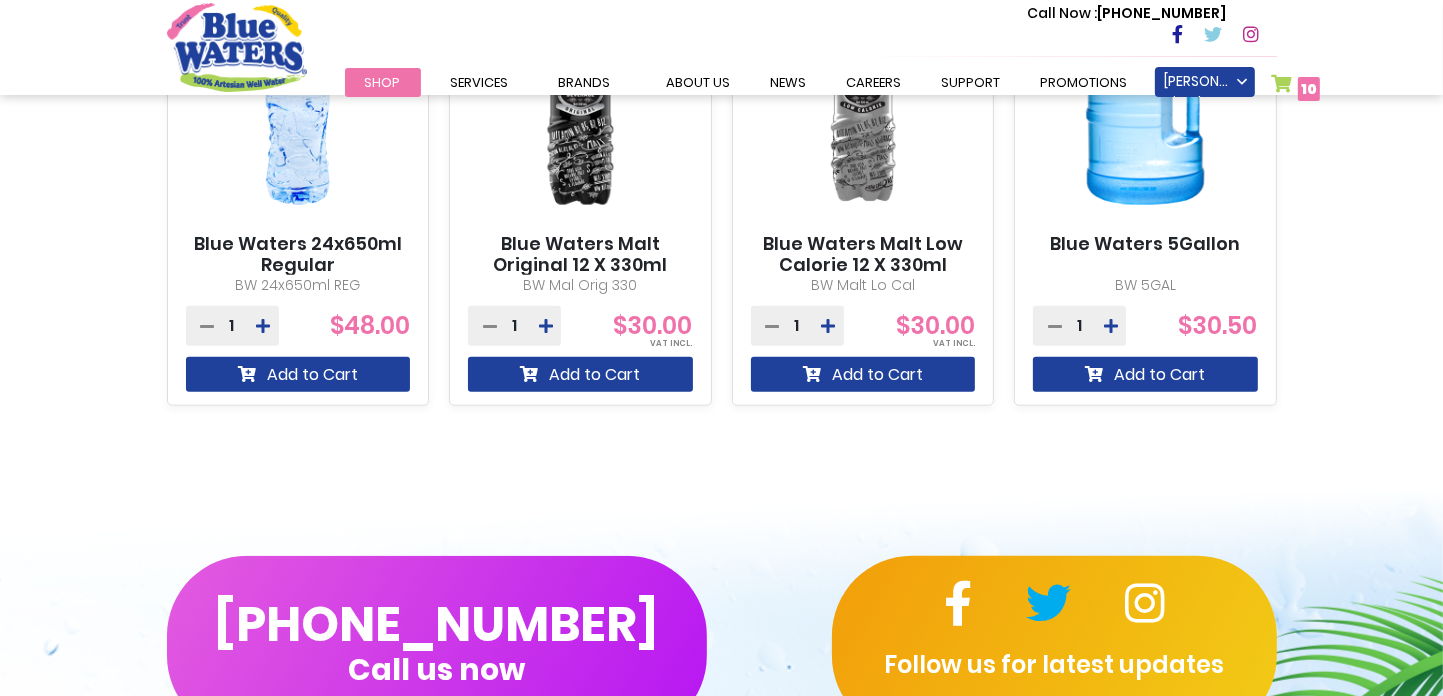 scroll, scrollTop: 2473, scrollLeft: 0, axis: vertical 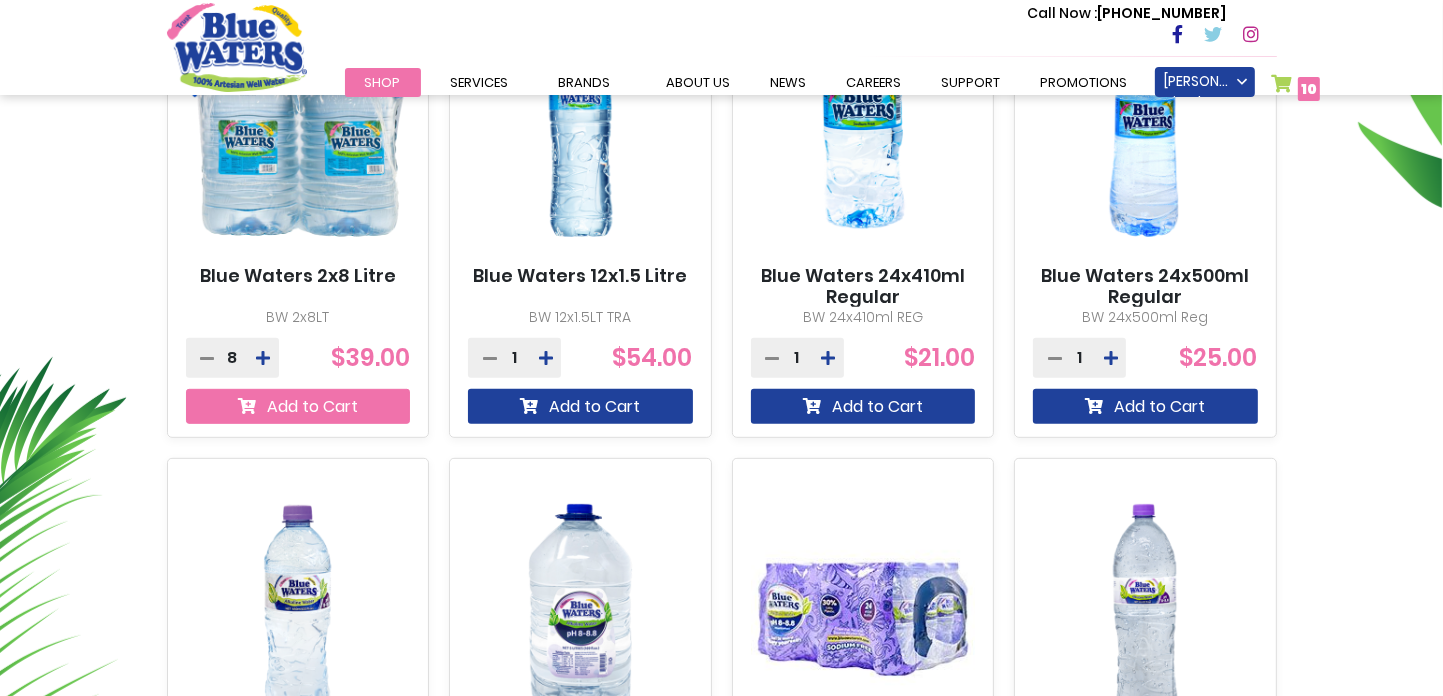 click on "Add to Cart" at bounding box center [298, 406] 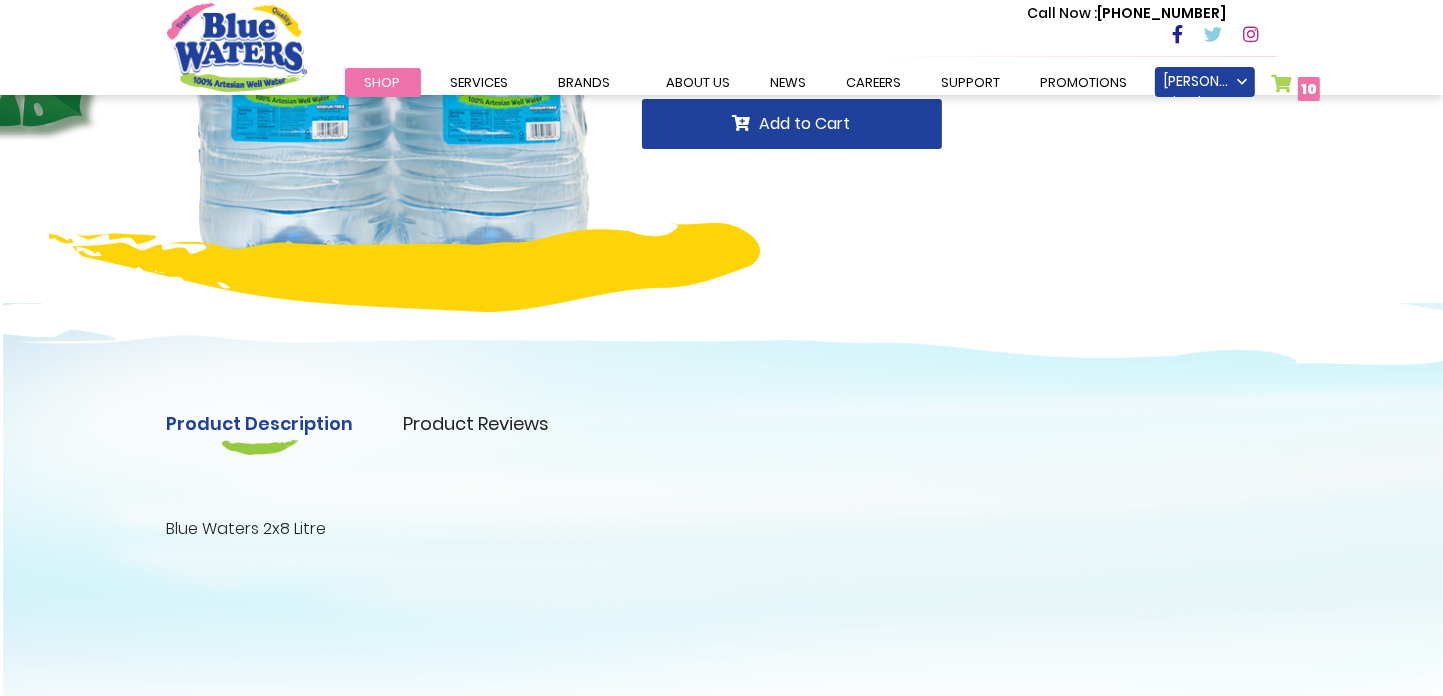 scroll, scrollTop: 0, scrollLeft: 0, axis: both 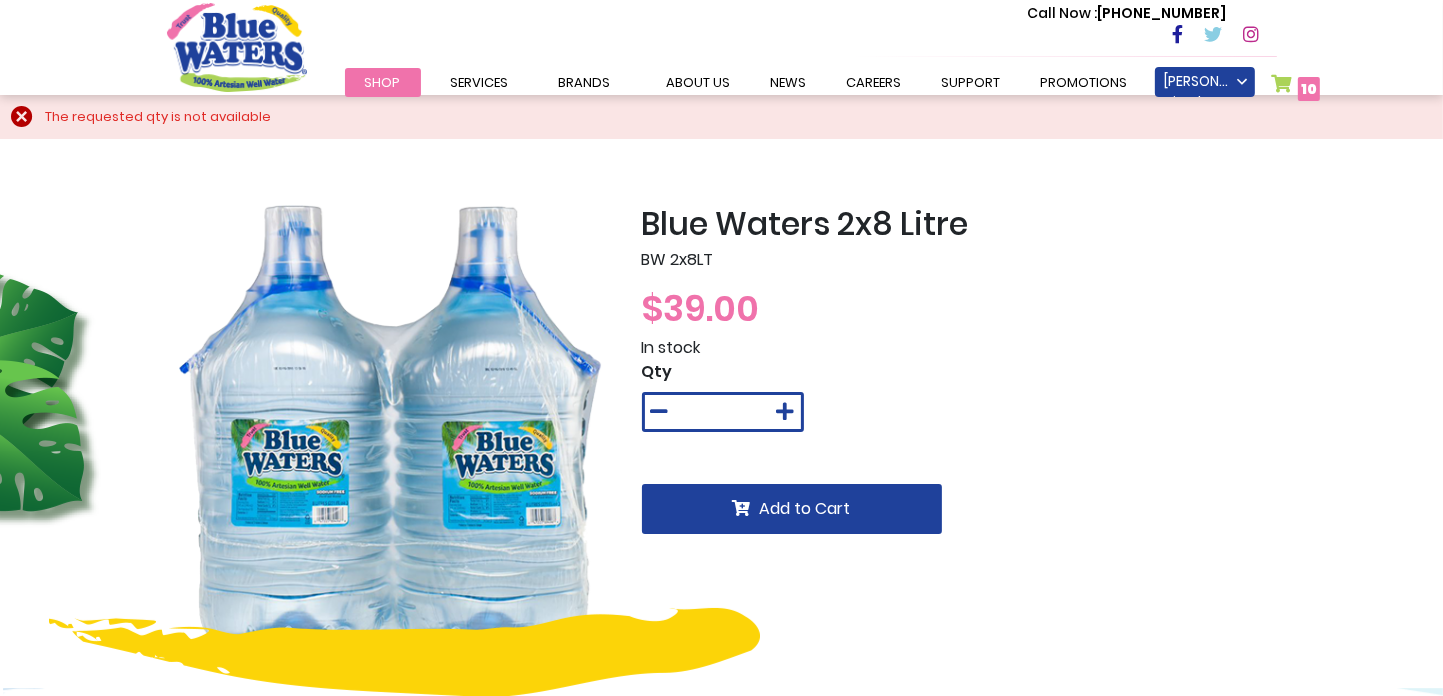 click on "My Cart
10
10
items" at bounding box center [1296, 88] 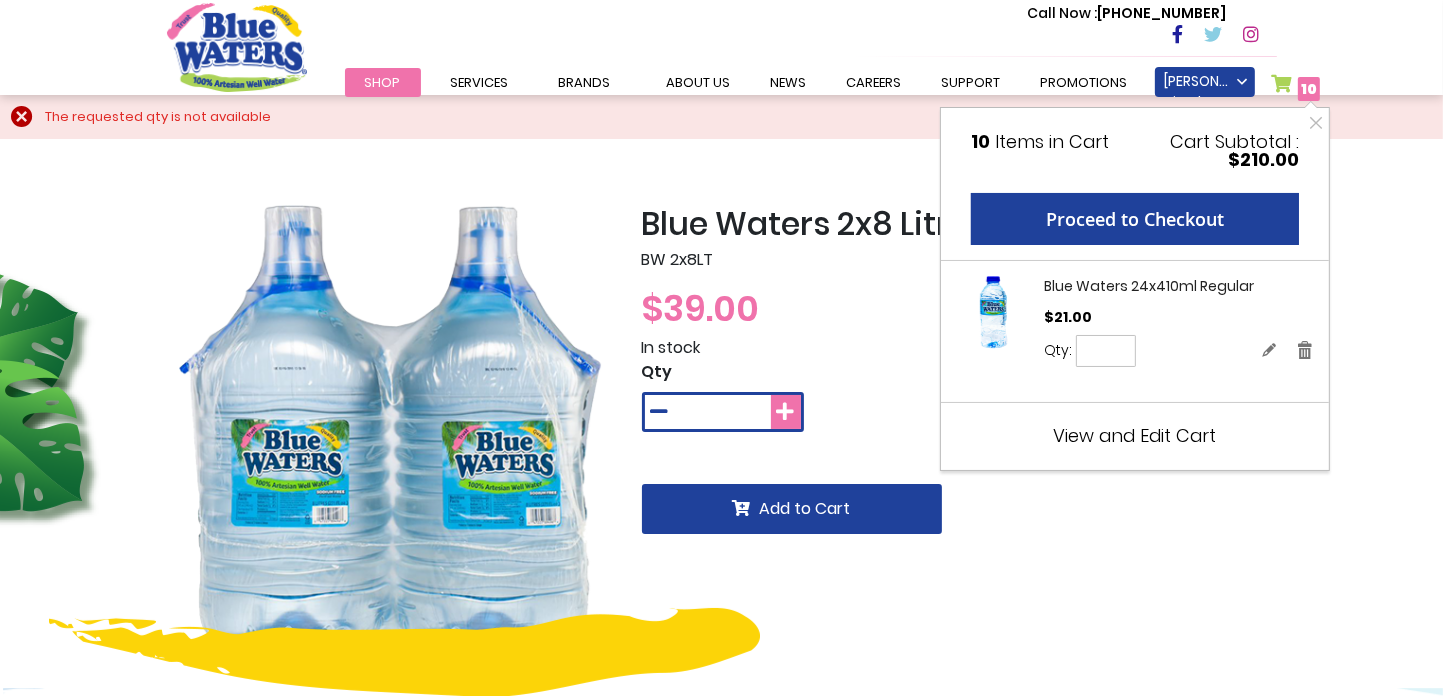 click at bounding box center (786, 412) 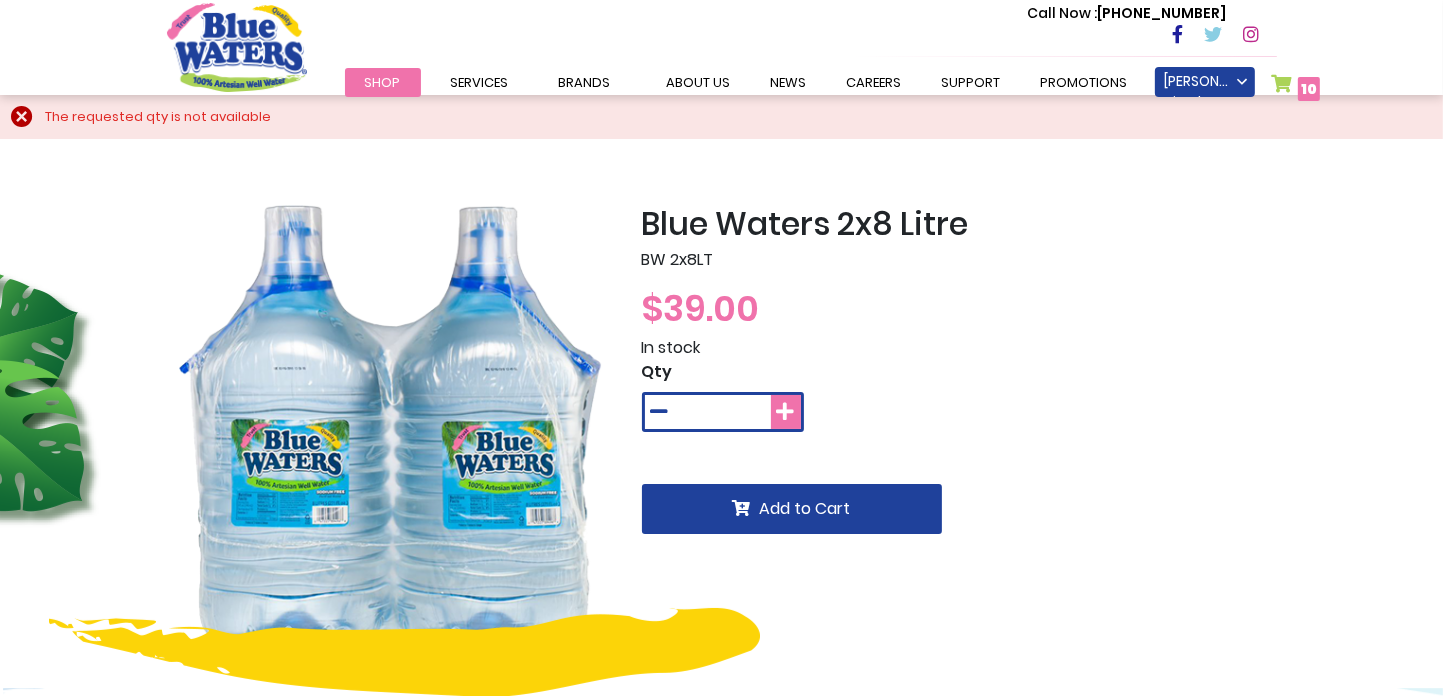 click at bounding box center (786, 412) 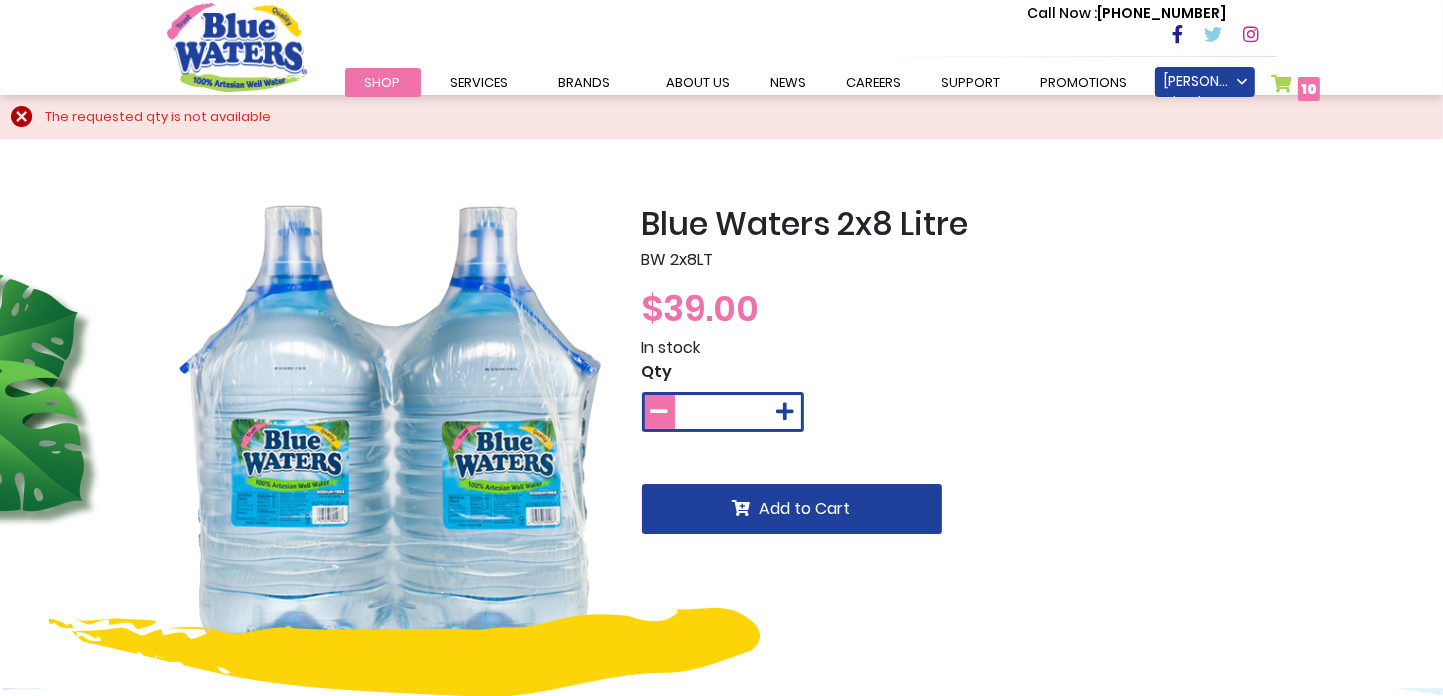 click at bounding box center (660, 412) 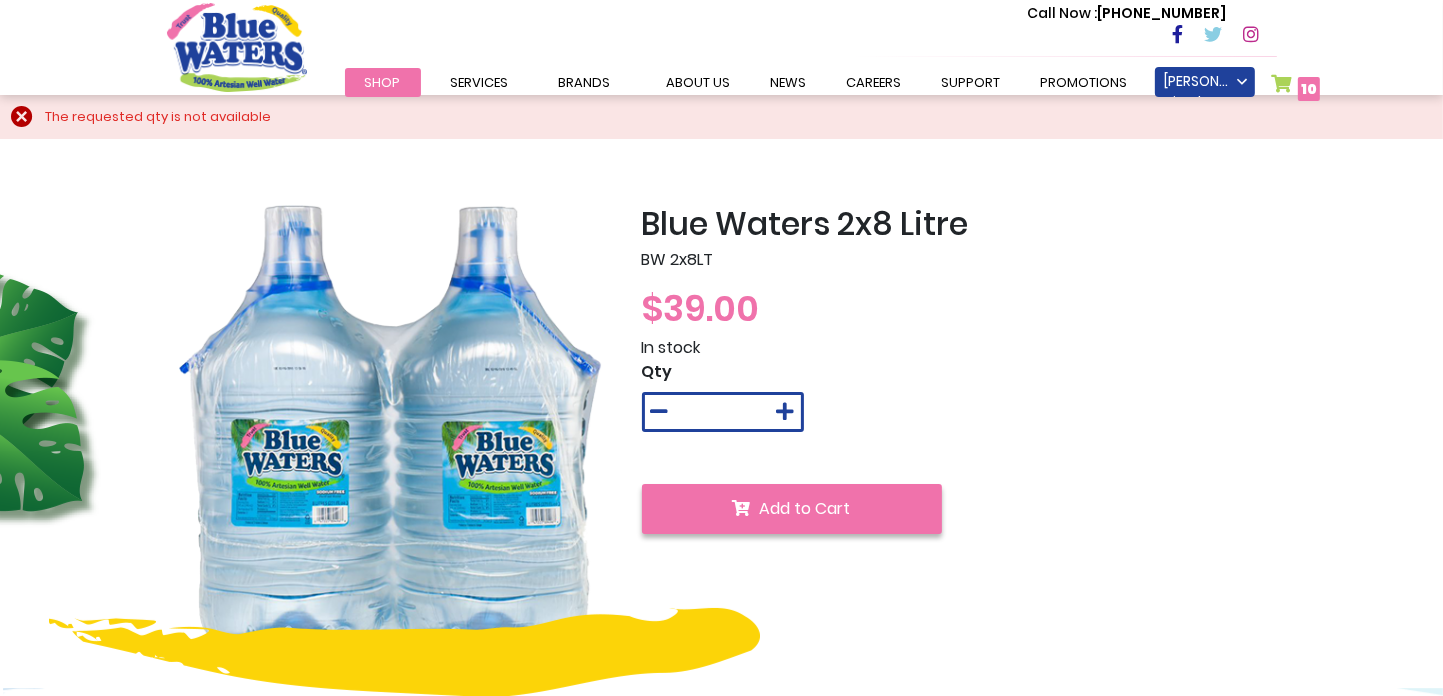 click on "Add to Cart" at bounding box center [805, 508] 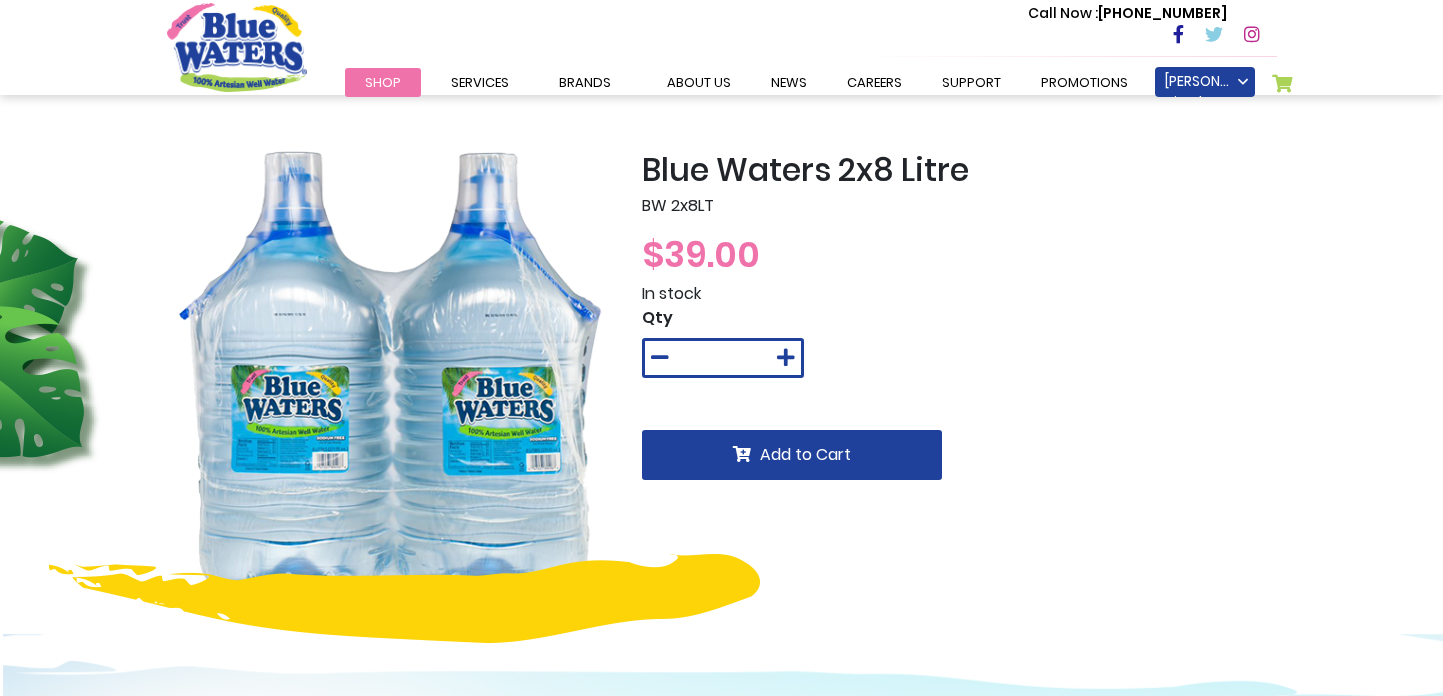 scroll, scrollTop: 0, scrollLeft: 0, axis: both 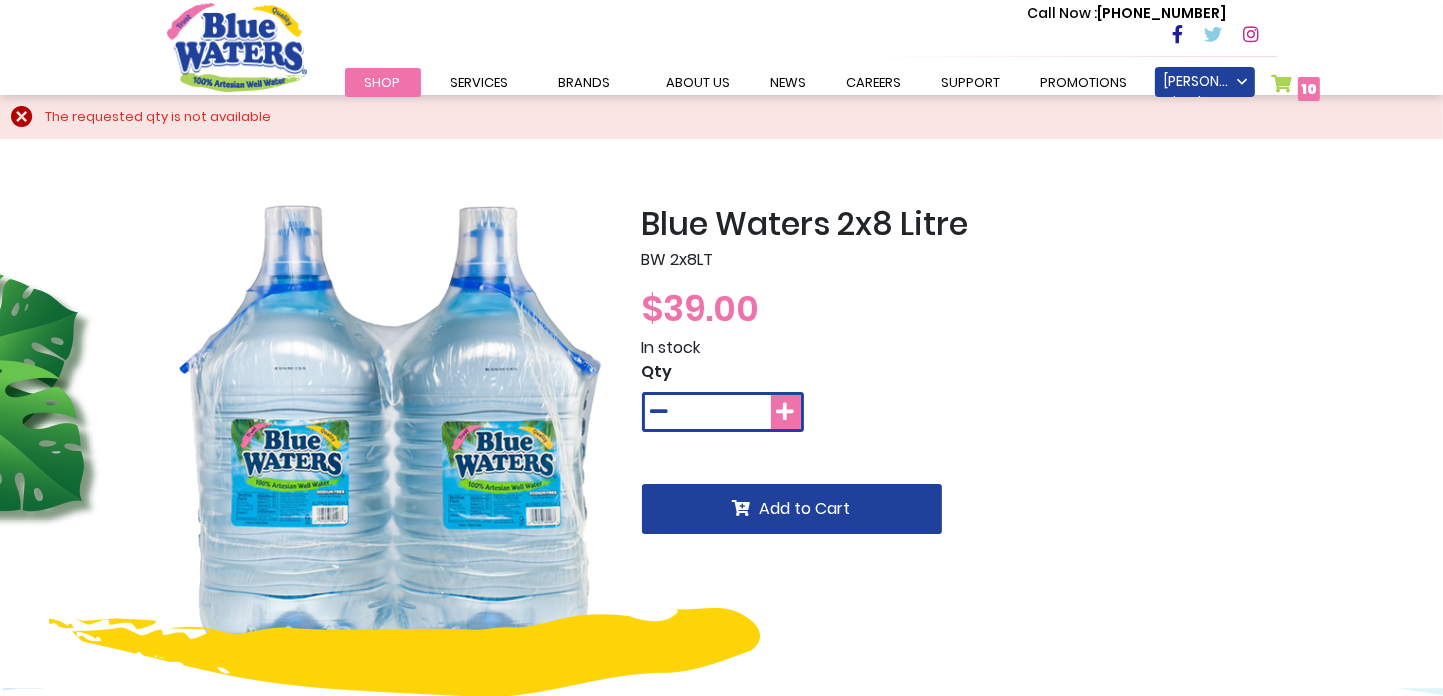 click at bounding box center (786, 412) 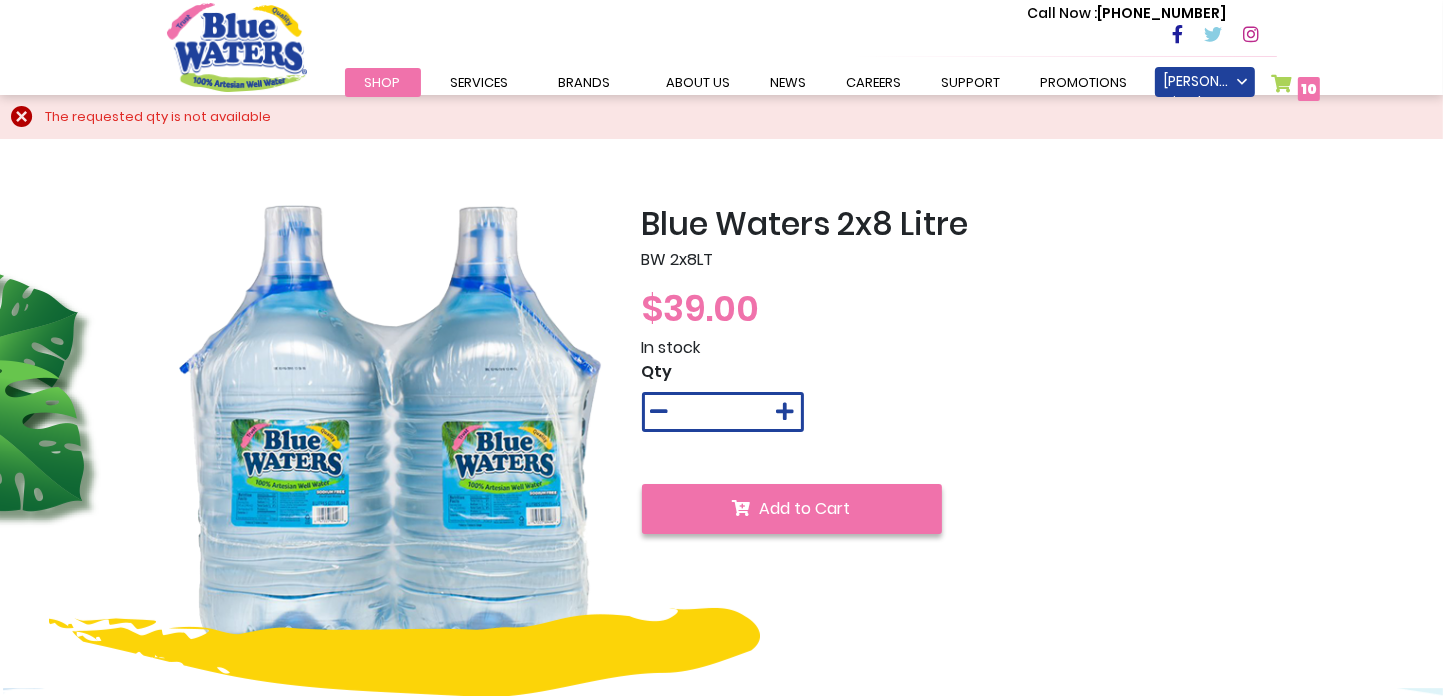 click on "Add to Cart" at bounding box center (805, 508) 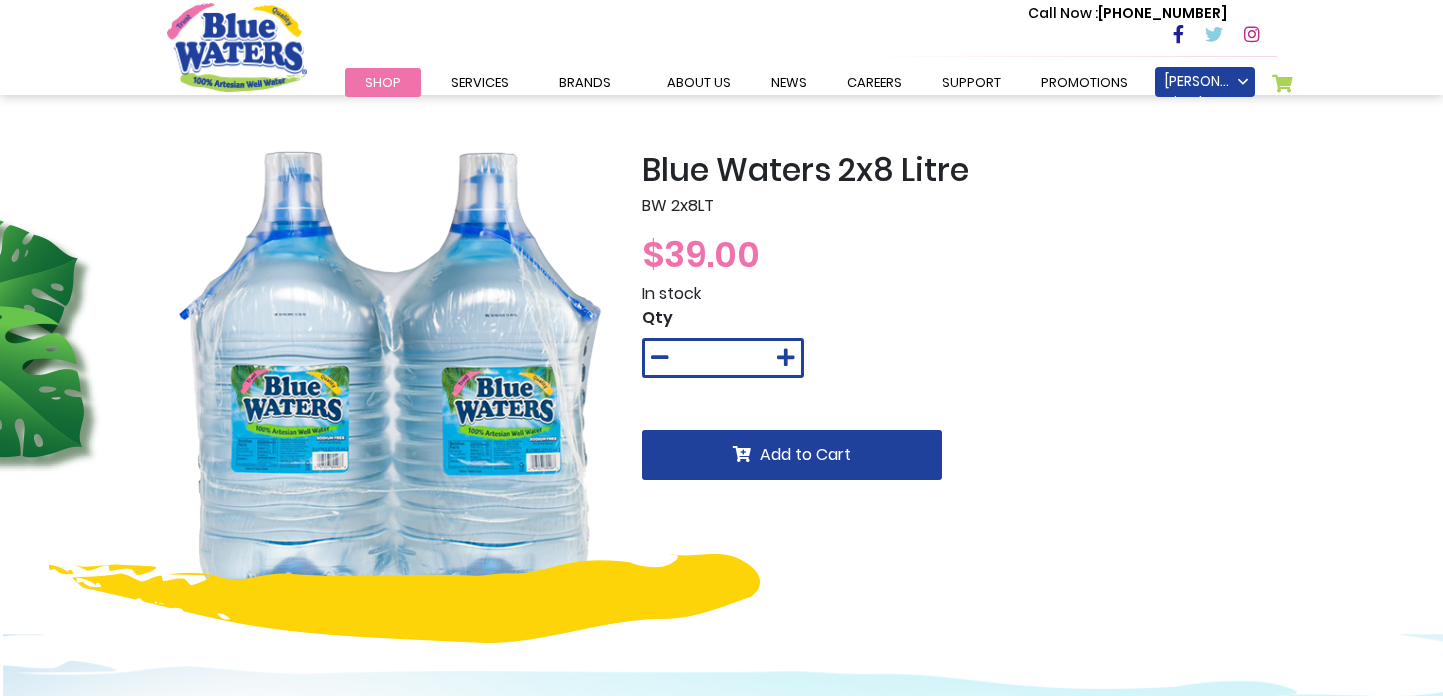 scroll, scrollTop: 0, scrollLeft: 0, axis: both 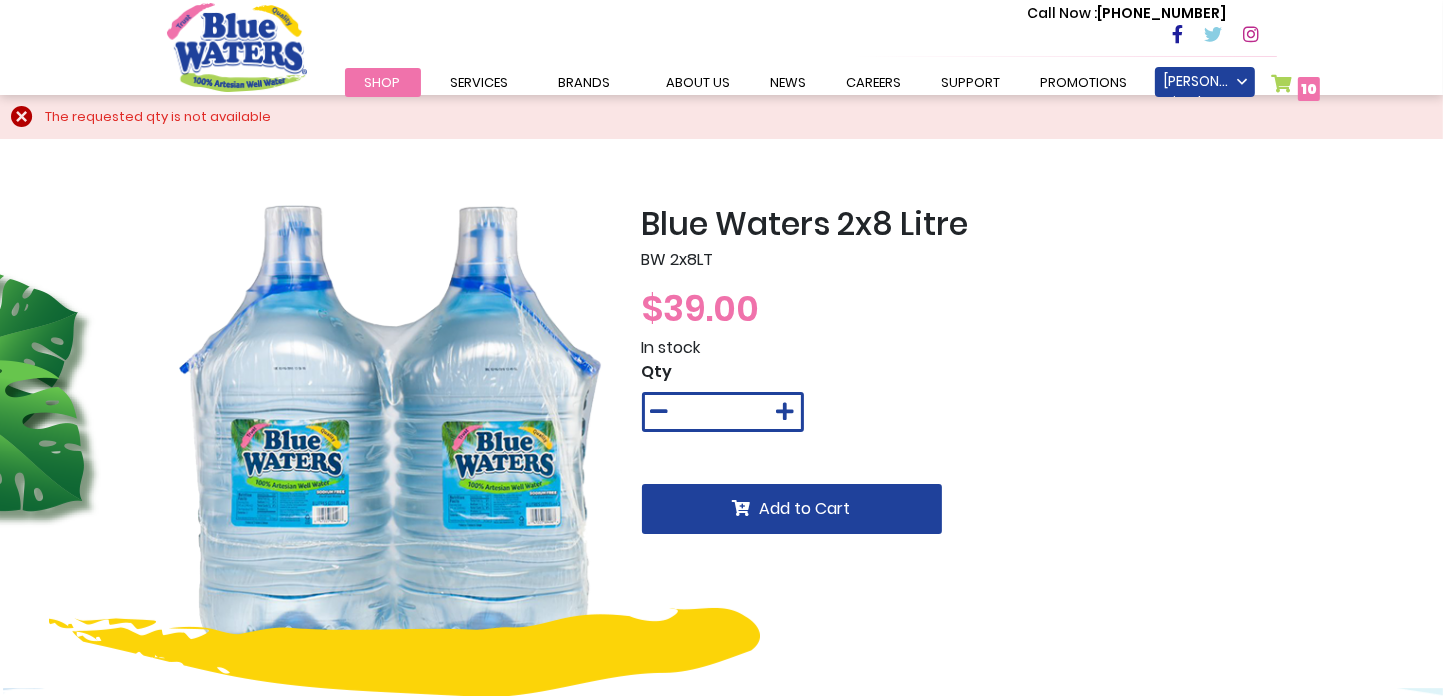click on "My Cart
10
10
items" at bounding box center [1296, 88] 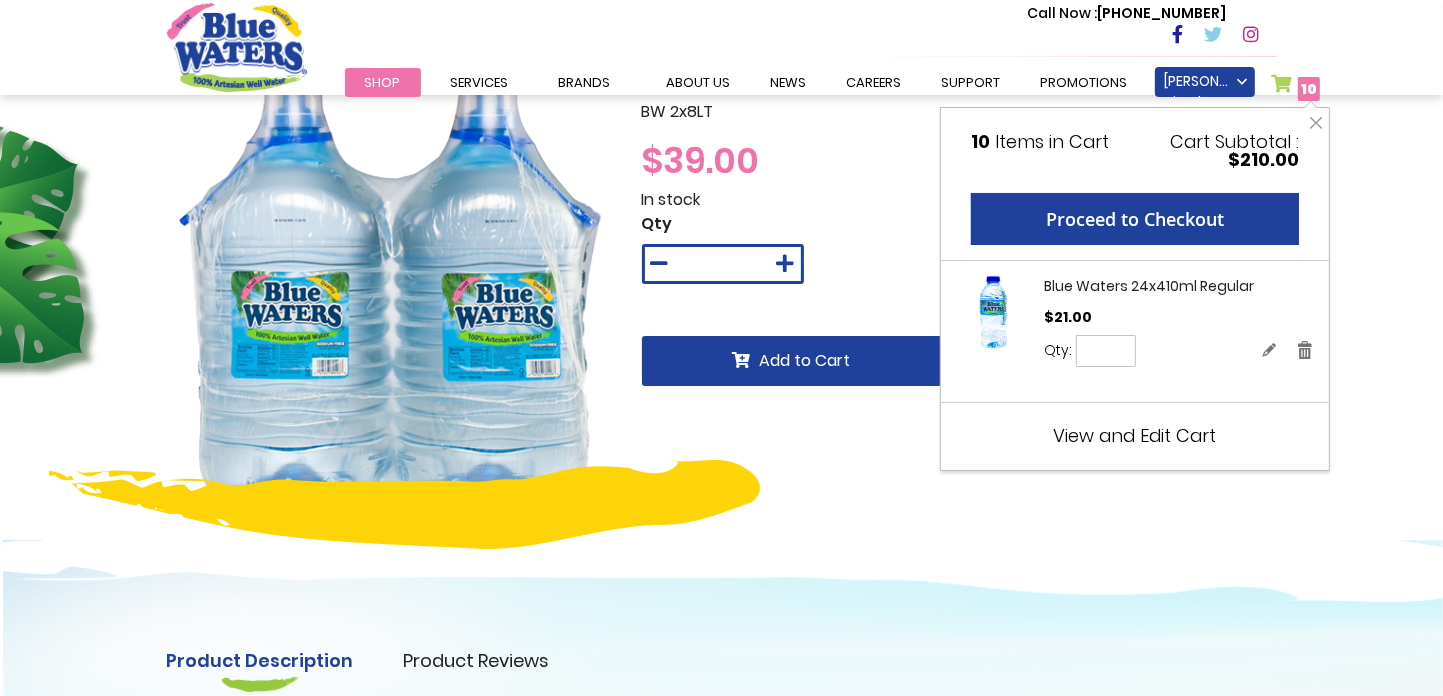 scroll, scrollTop: 0, scrollLeft: 0, axis: both 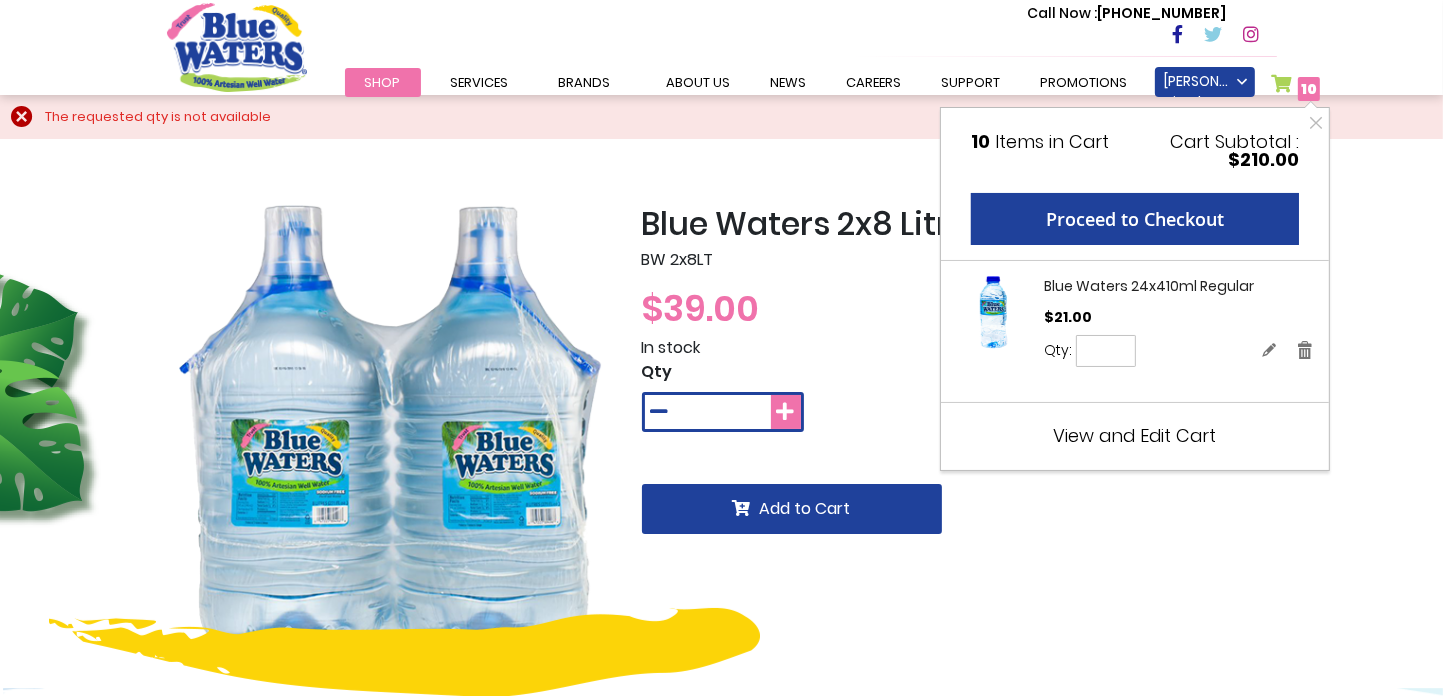 click at bounding box center (786, 412) 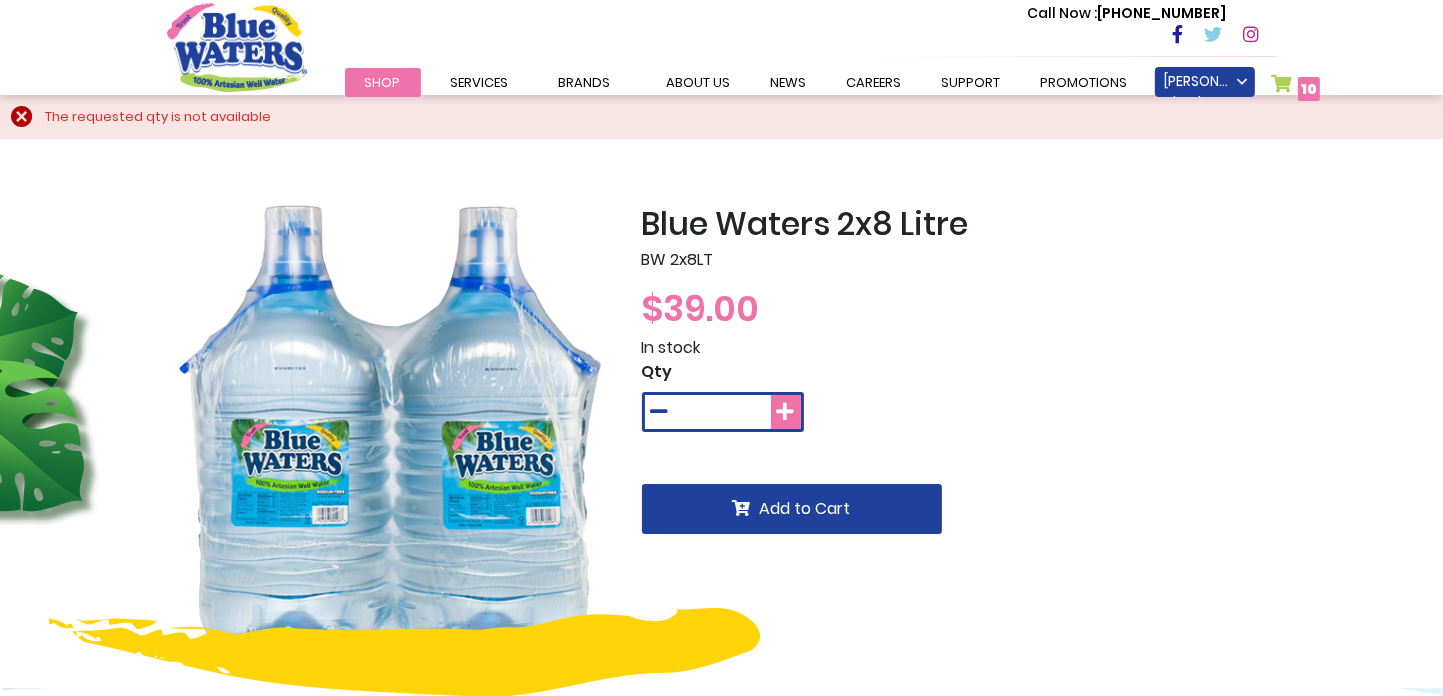 click at bounding box center (786, 412) 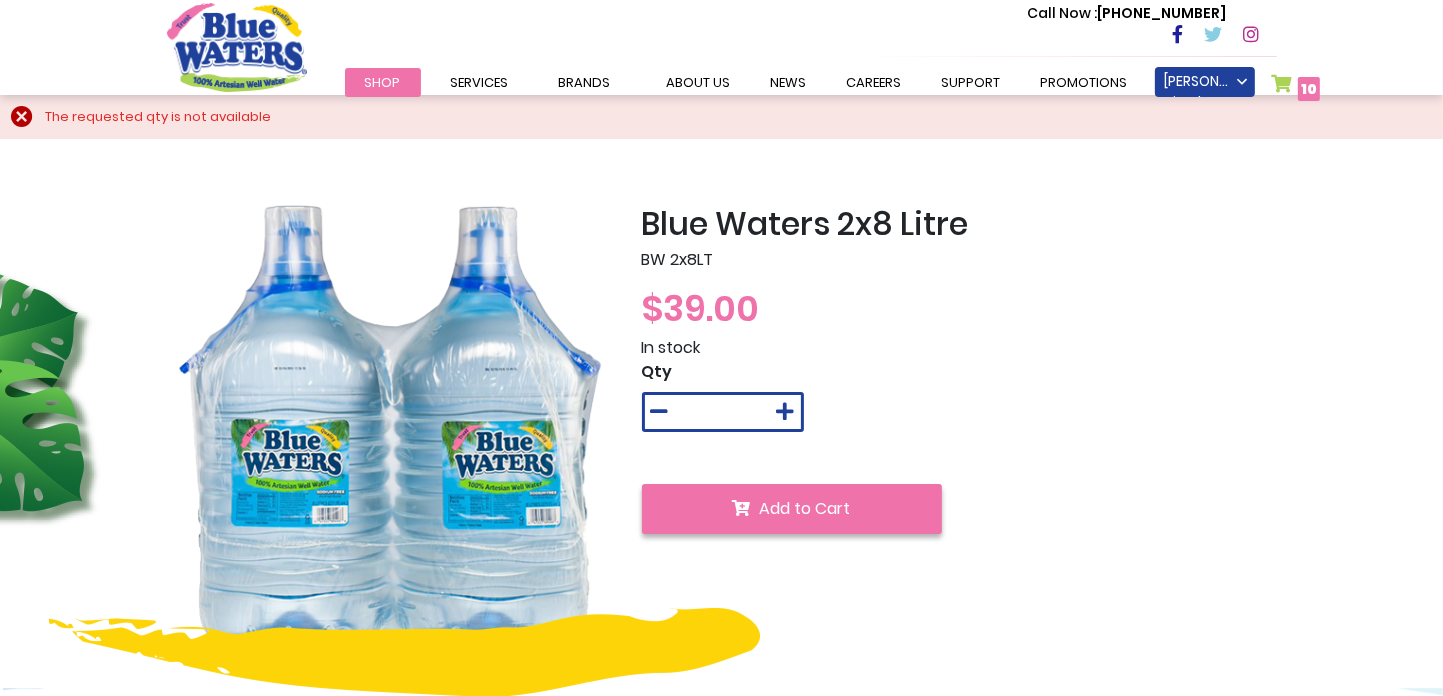 click on "Add to Cart" at bounding box center (805, 508) 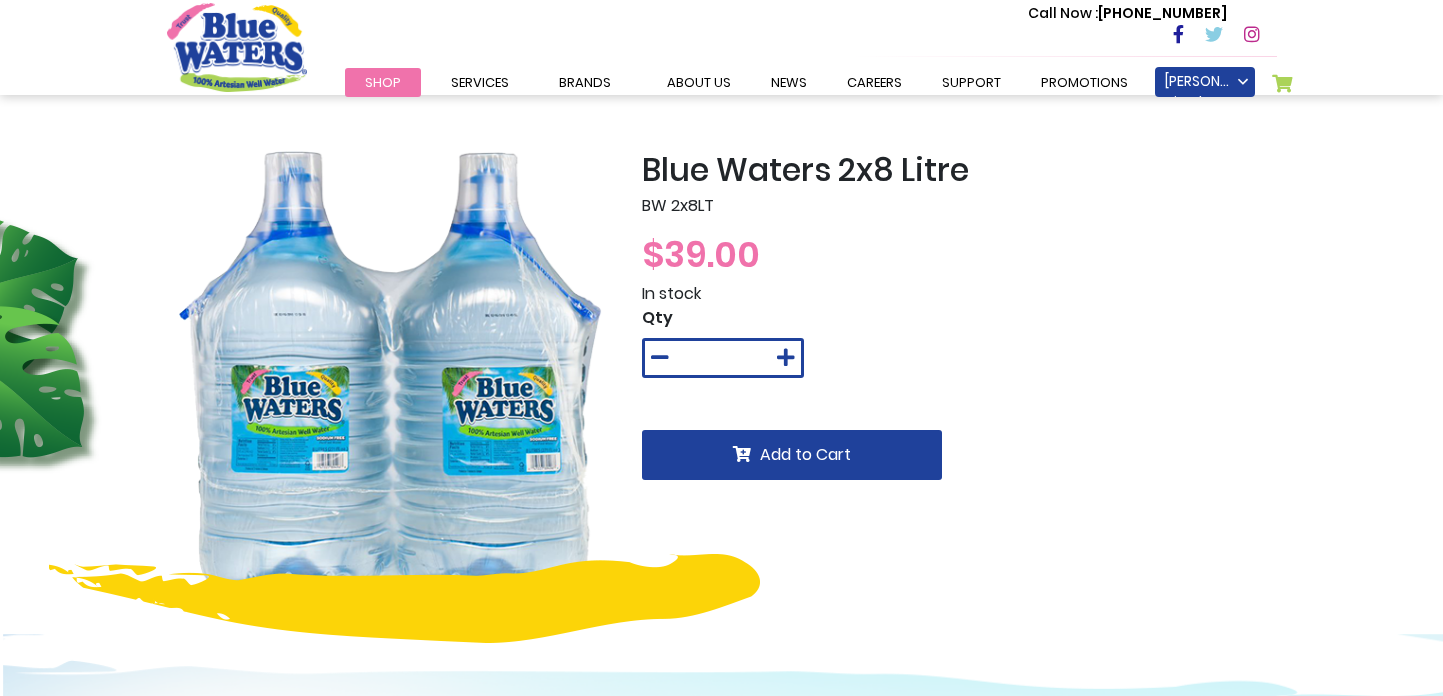 scroll, scrollTop: 0, scrollLeft: 0, axis: both 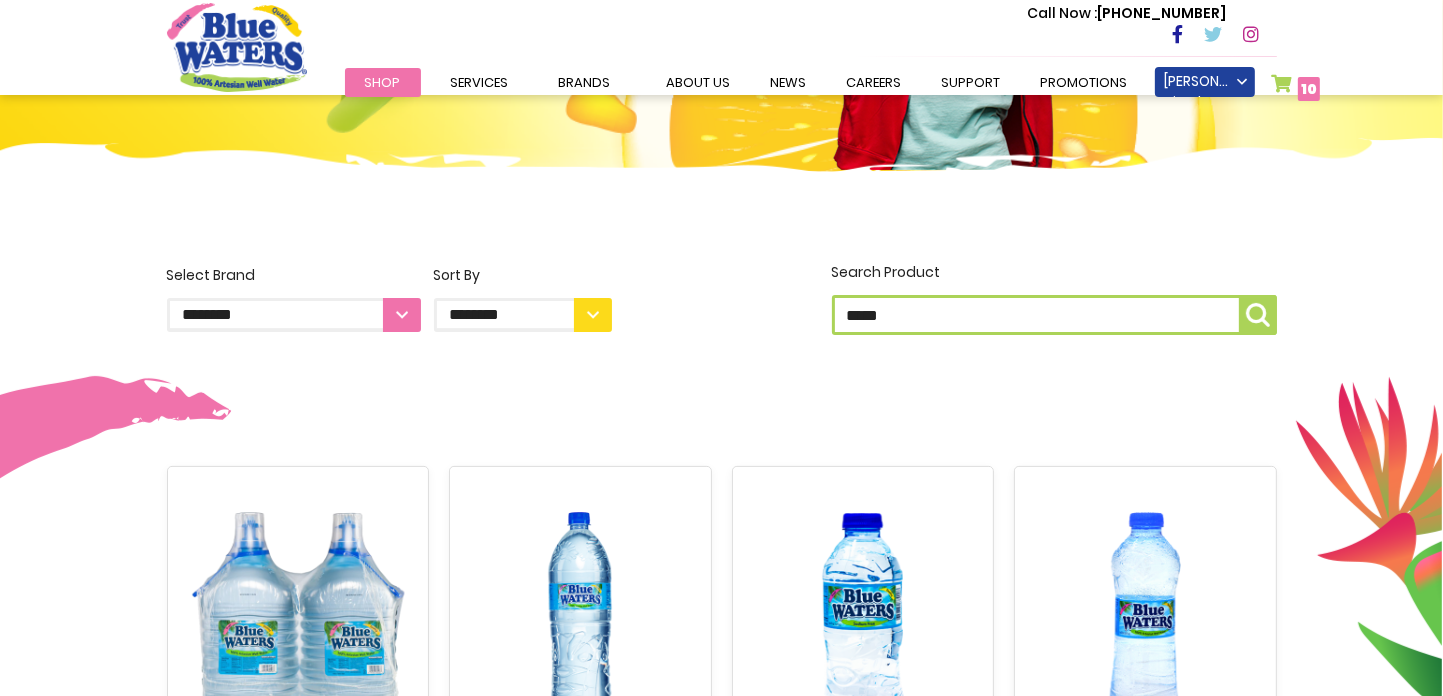 click on "My Cart
10
10
items" at bounding box center [1296, 88] 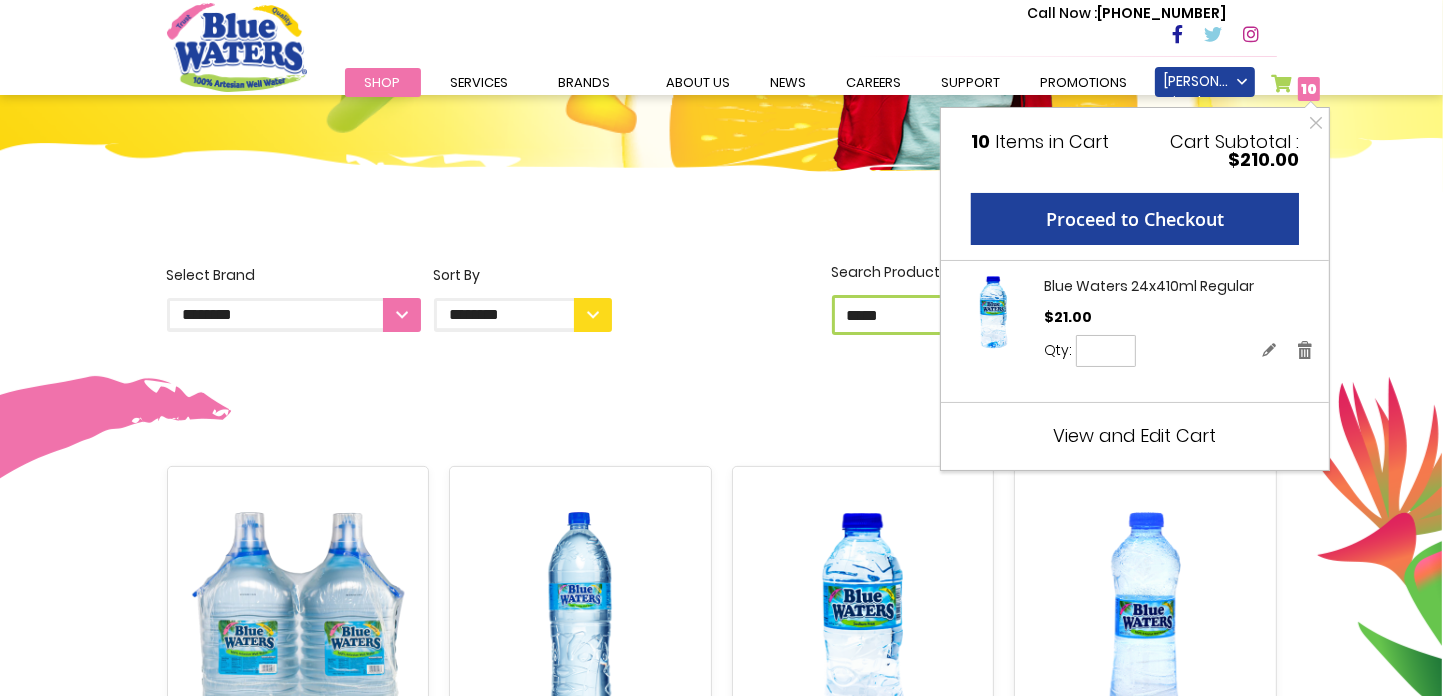 click on "**" at bounding box center [1106, 351] 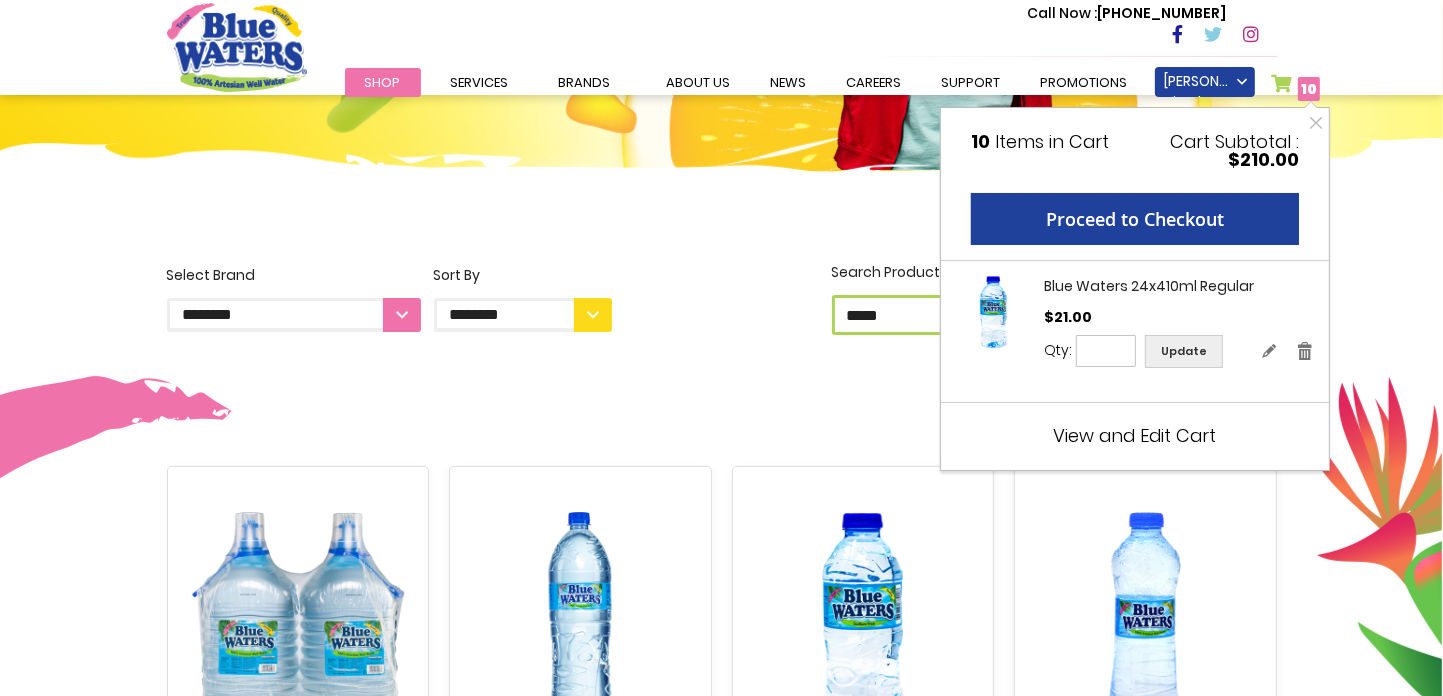 type on "**" 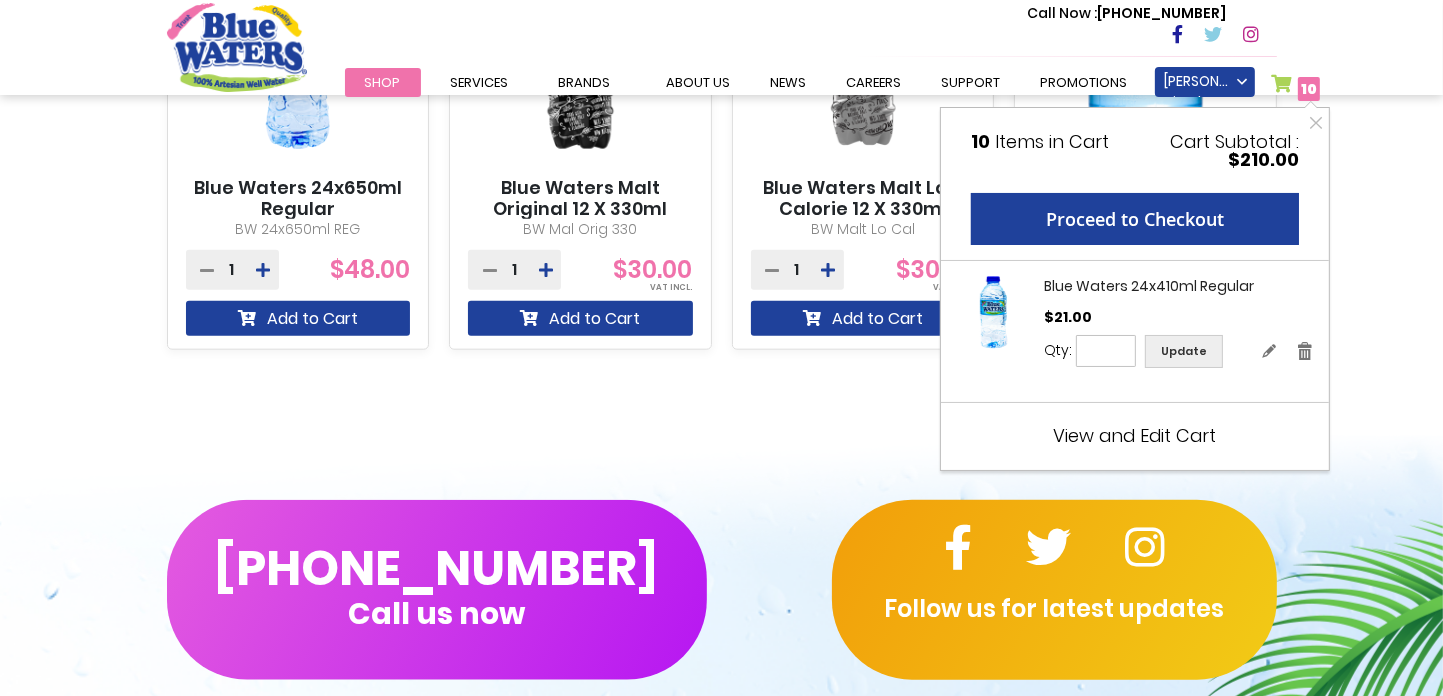 scroll, scrollTop: 1973, scrollLeft: 0, axis: vertical 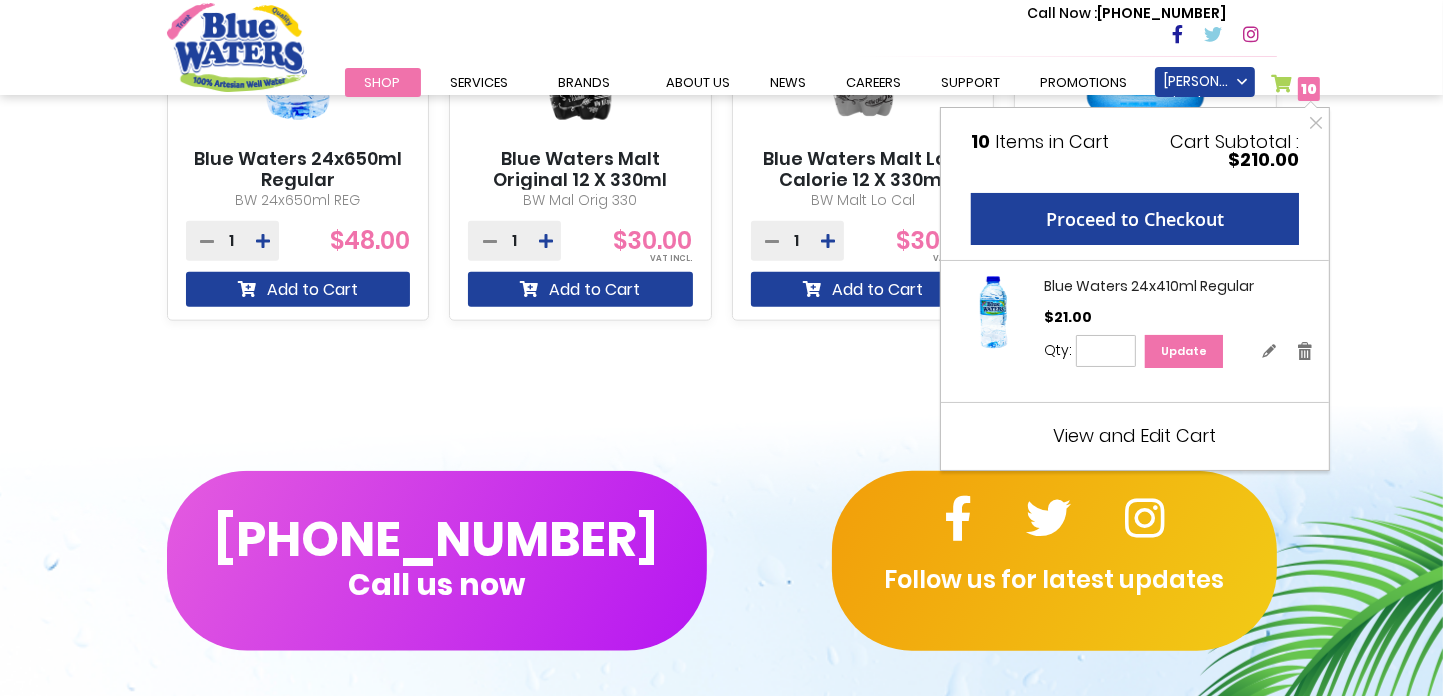 click on "Update" at bounding box center [1184, 351] 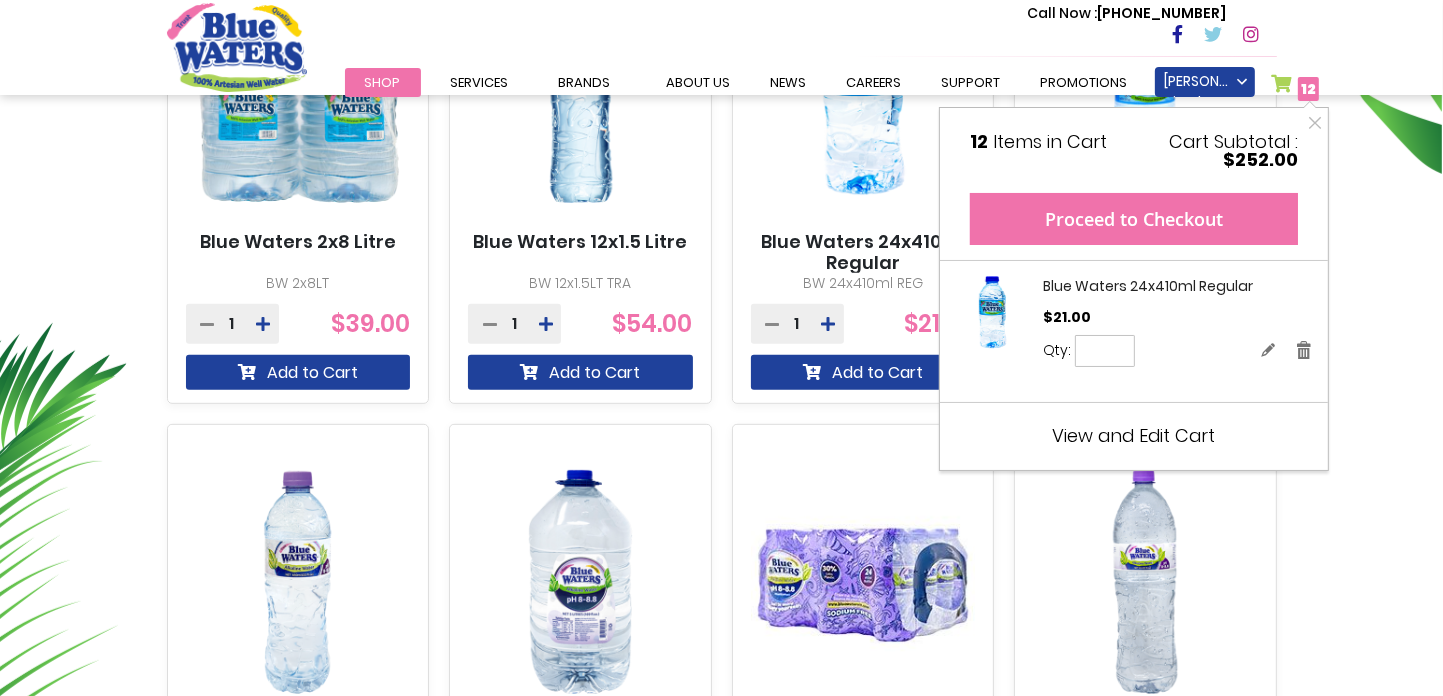 scroll, scrollTop: 673, scrollLeft: 0, axis: vertical 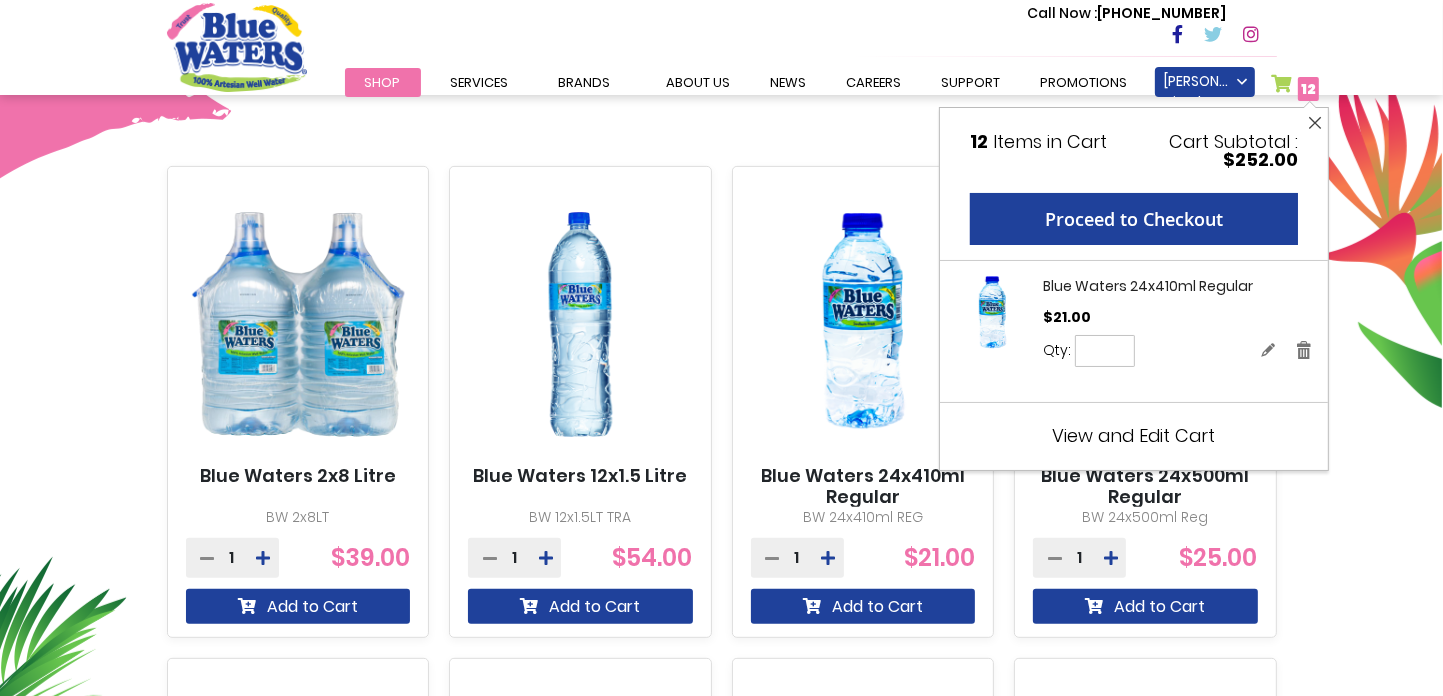 click on "Close" at bounding box center (1315, 123) 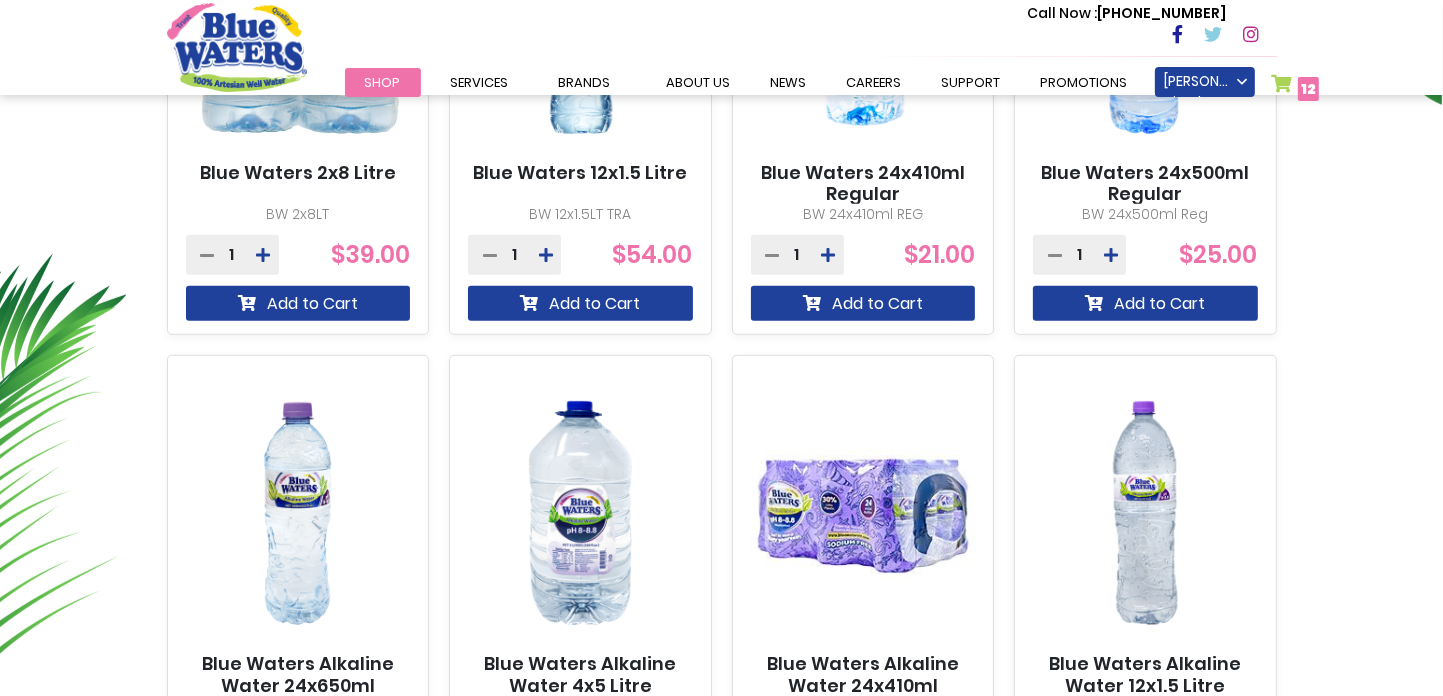 scroll, scrollTop: 1273, scrollLeft: 0, axis: vertical 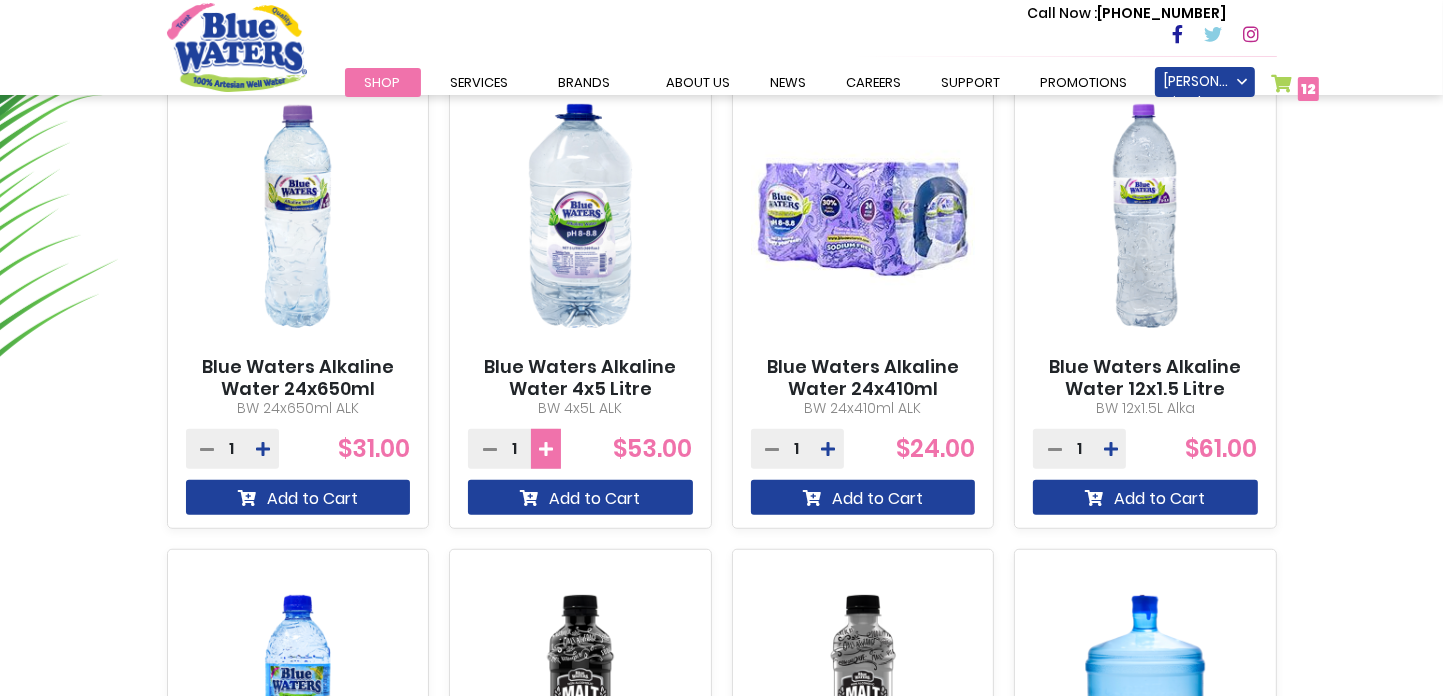 click at bounding box center (546, 449) 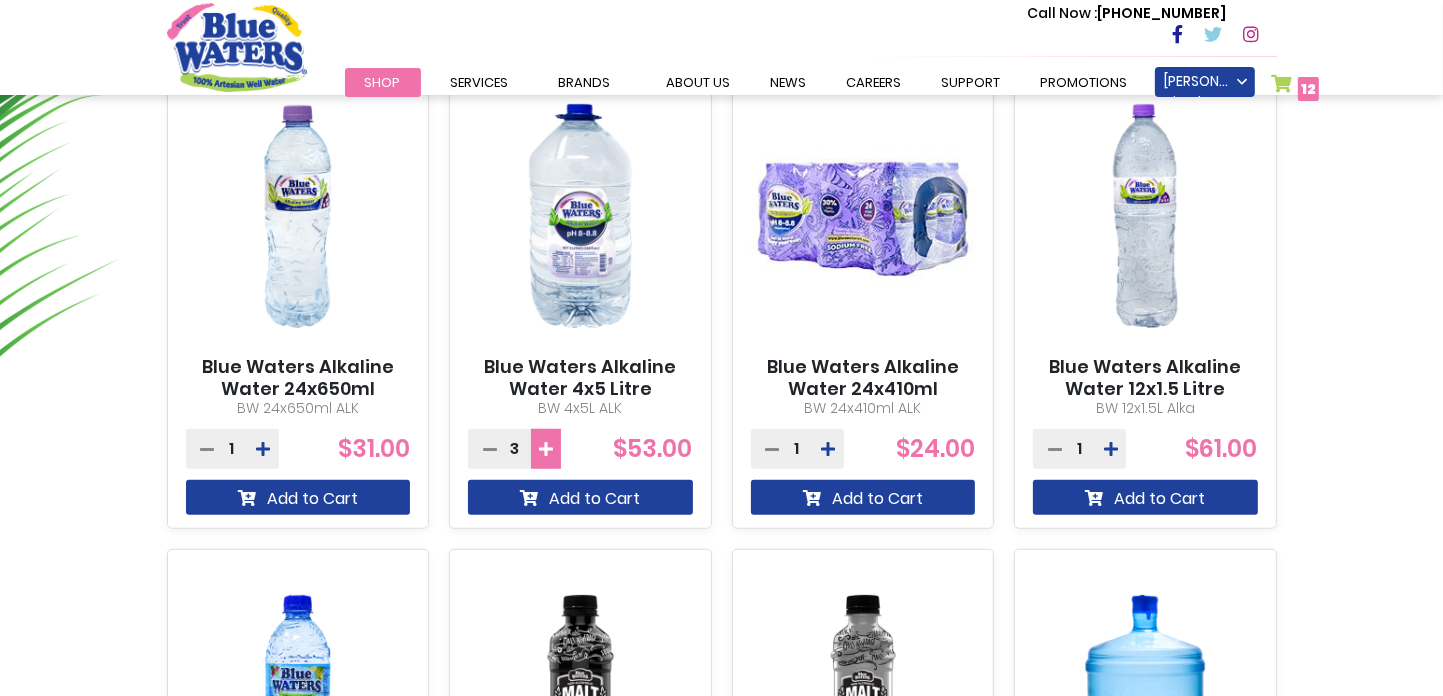 click at bounding box center (546, 449) 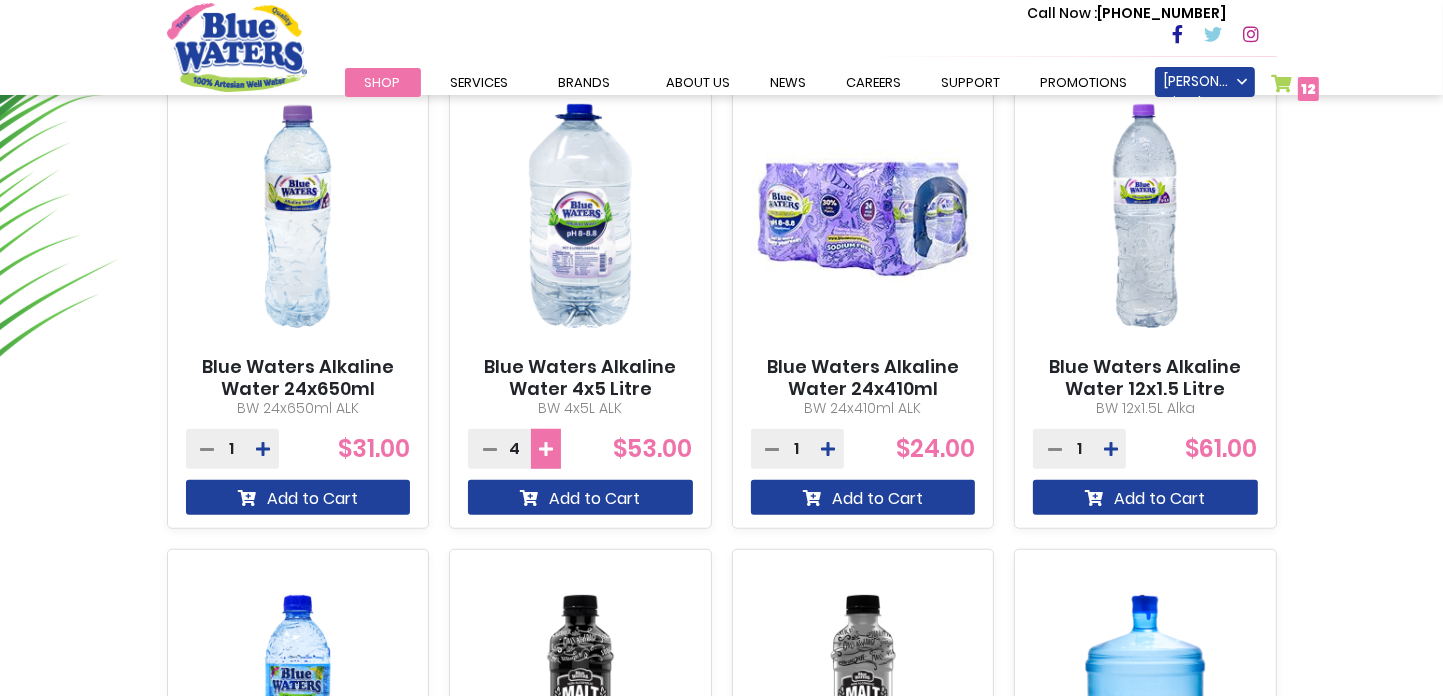 click at bounding box center (546, 449) 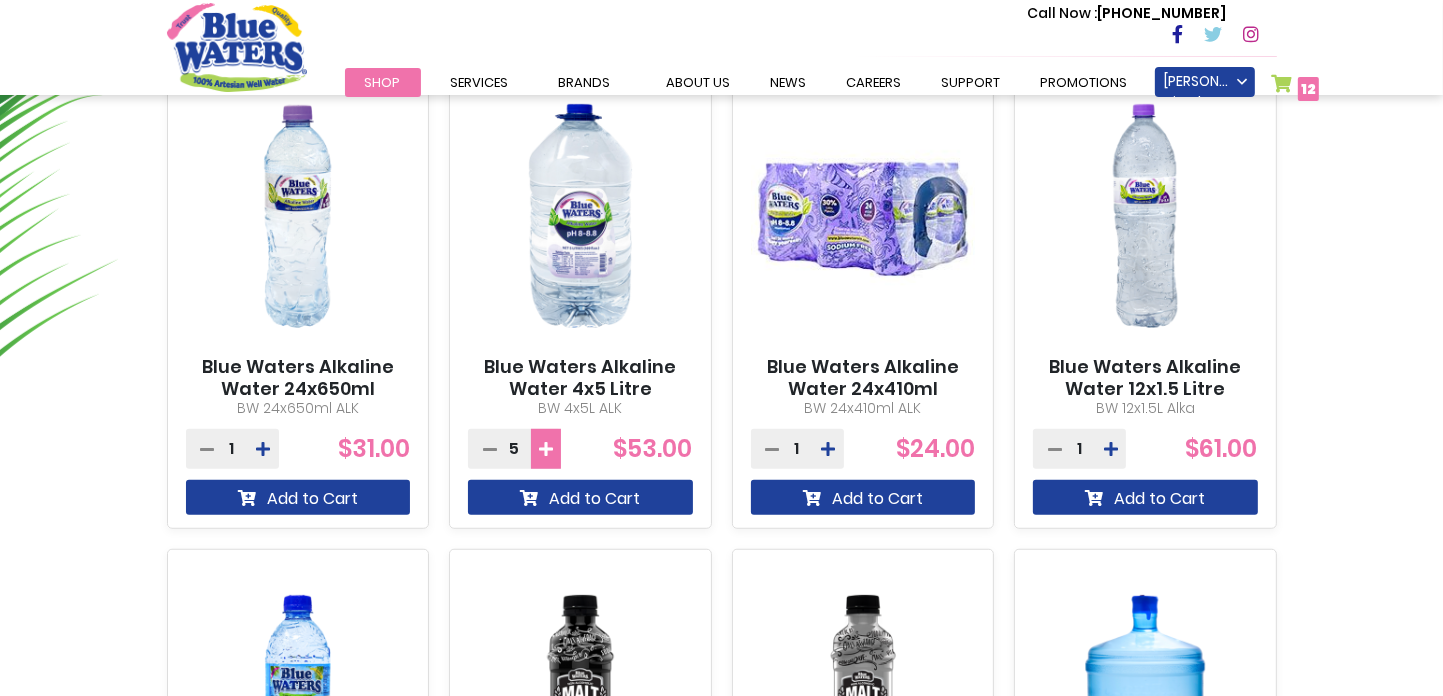 click at bounding box center [546, 449] 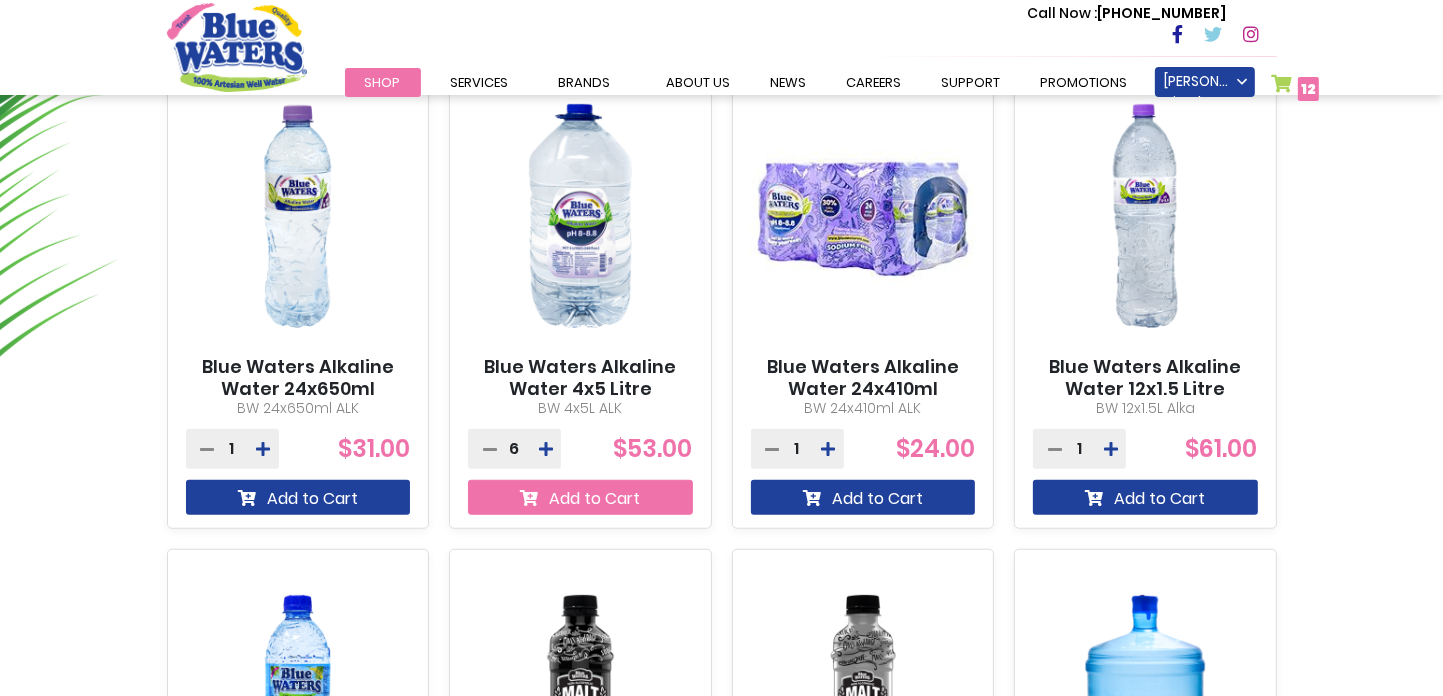 click on "Add to Cart" at bounding box center (580, 497) 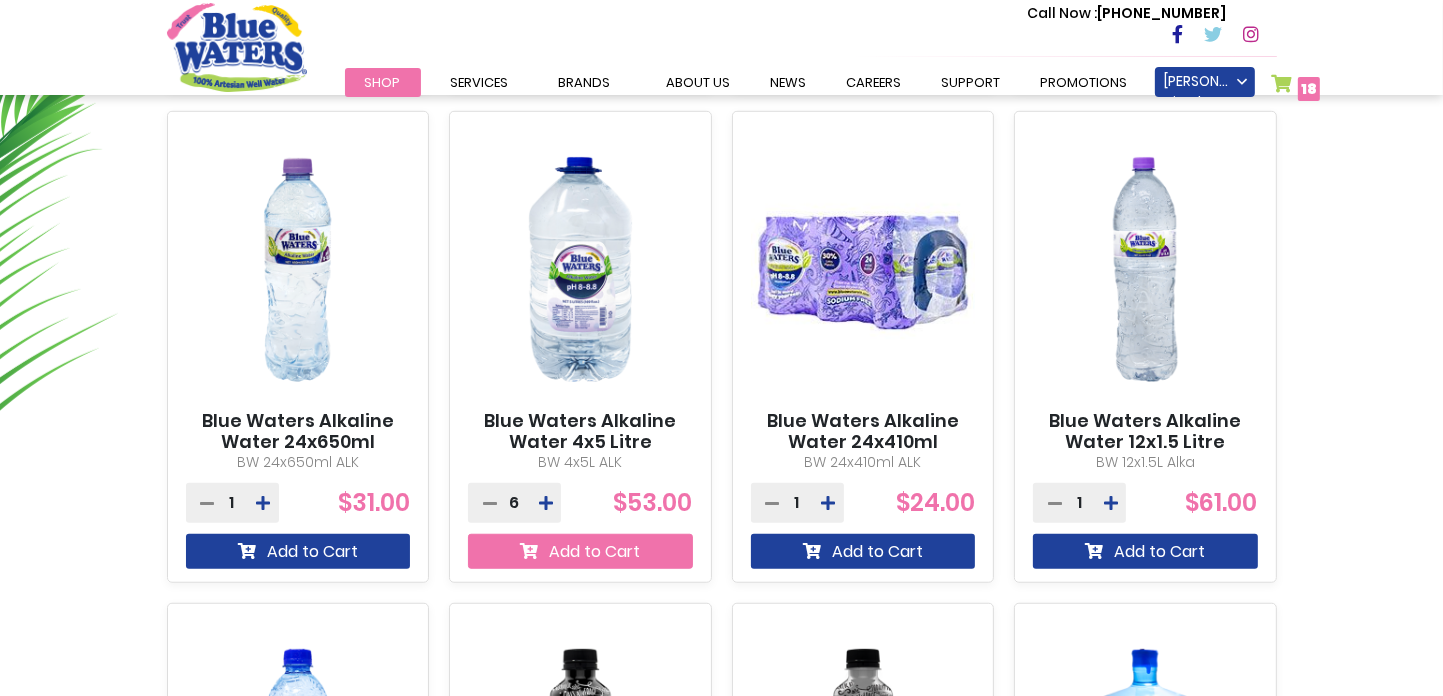 scroll, scrollTop: 1327, scrollLeft: 0, axis: vertical 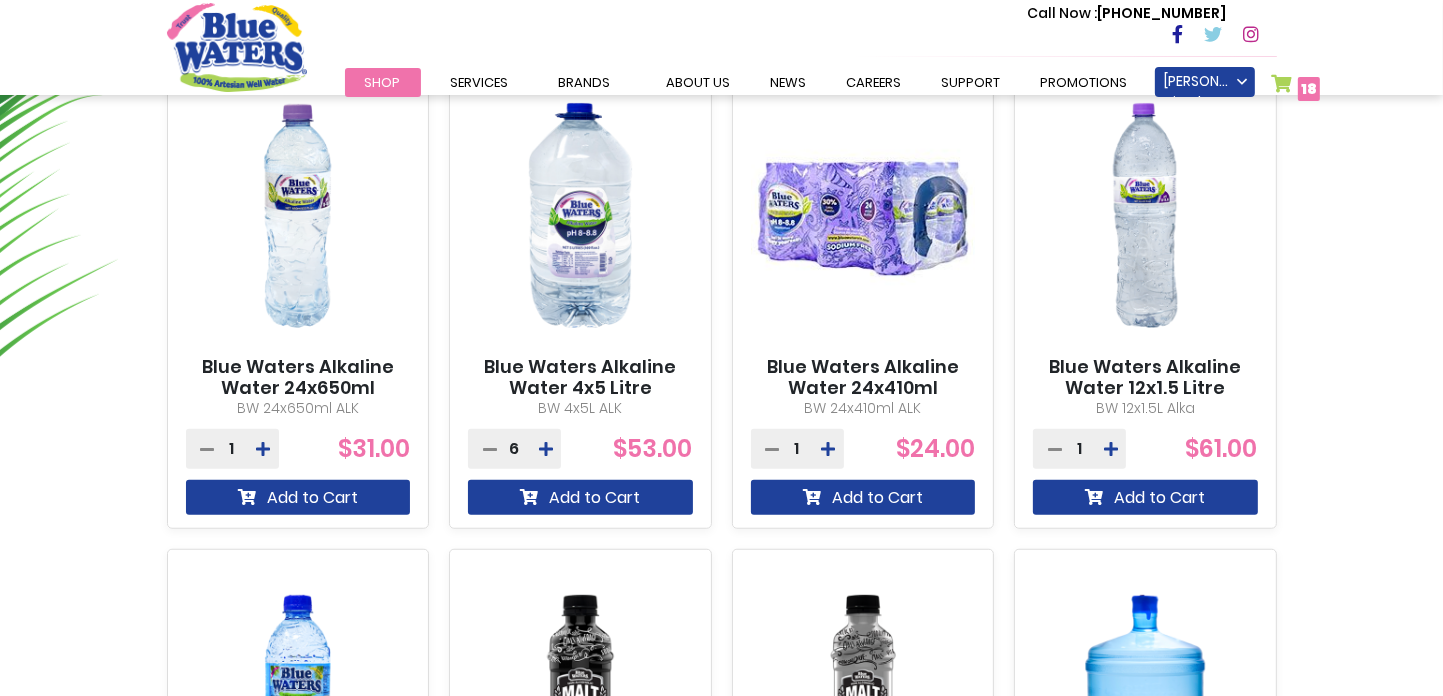 click on "My Cart
18
18
items" at bounding box center (1296, 88) 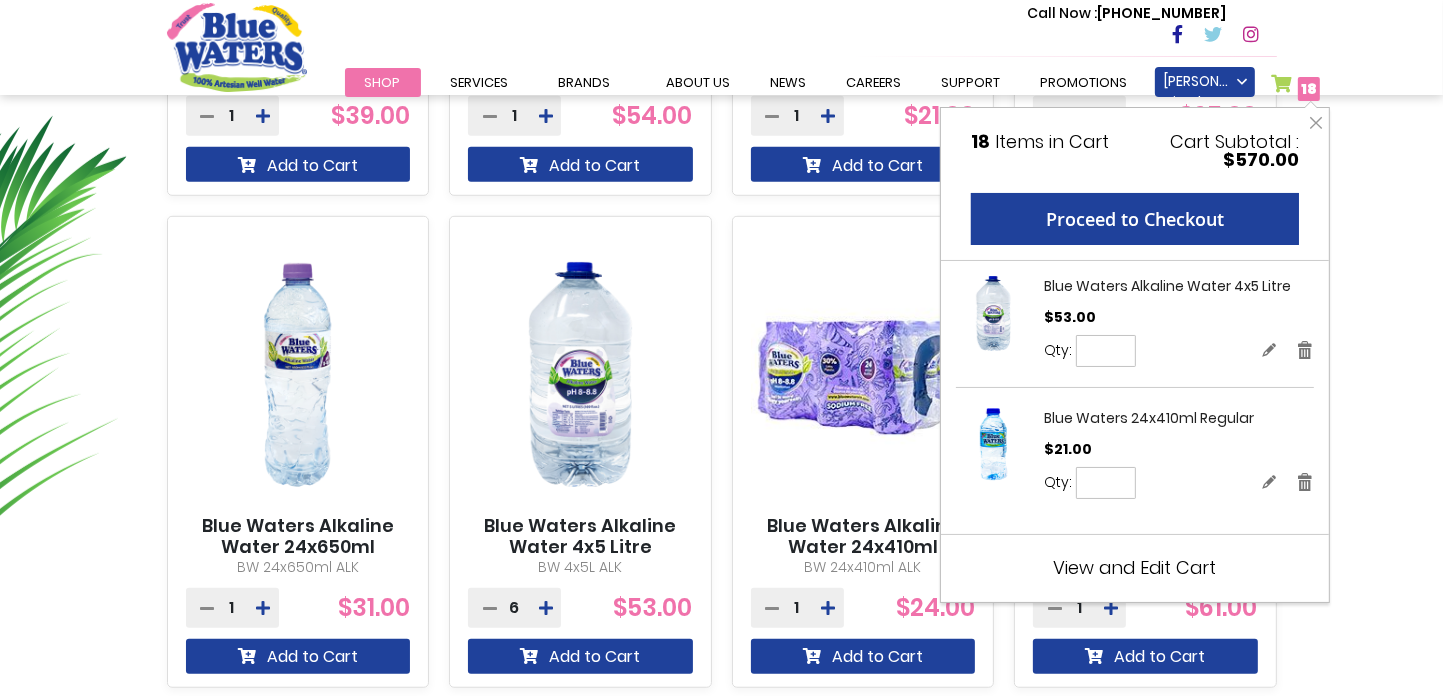 scroll, scrollTop: 927, scrollLeft: 0, axis: vertical 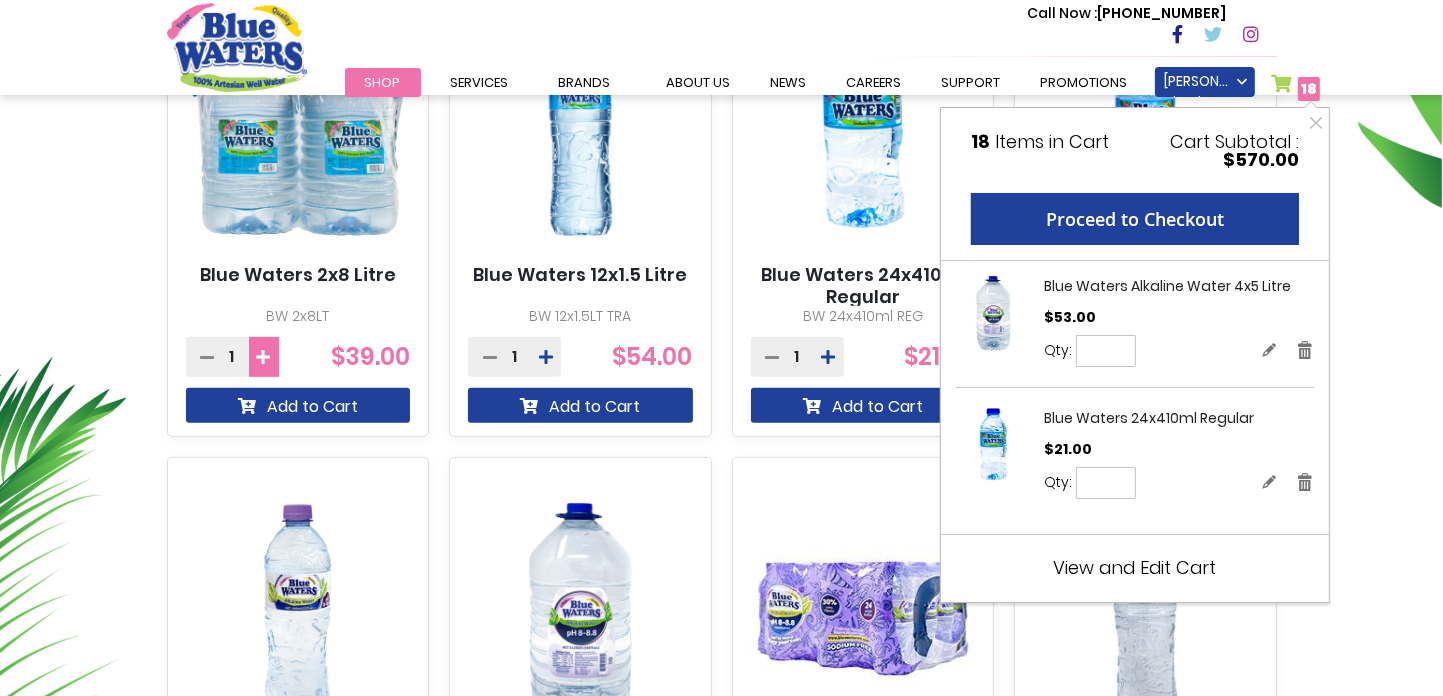click at bounding box center (264, 357) 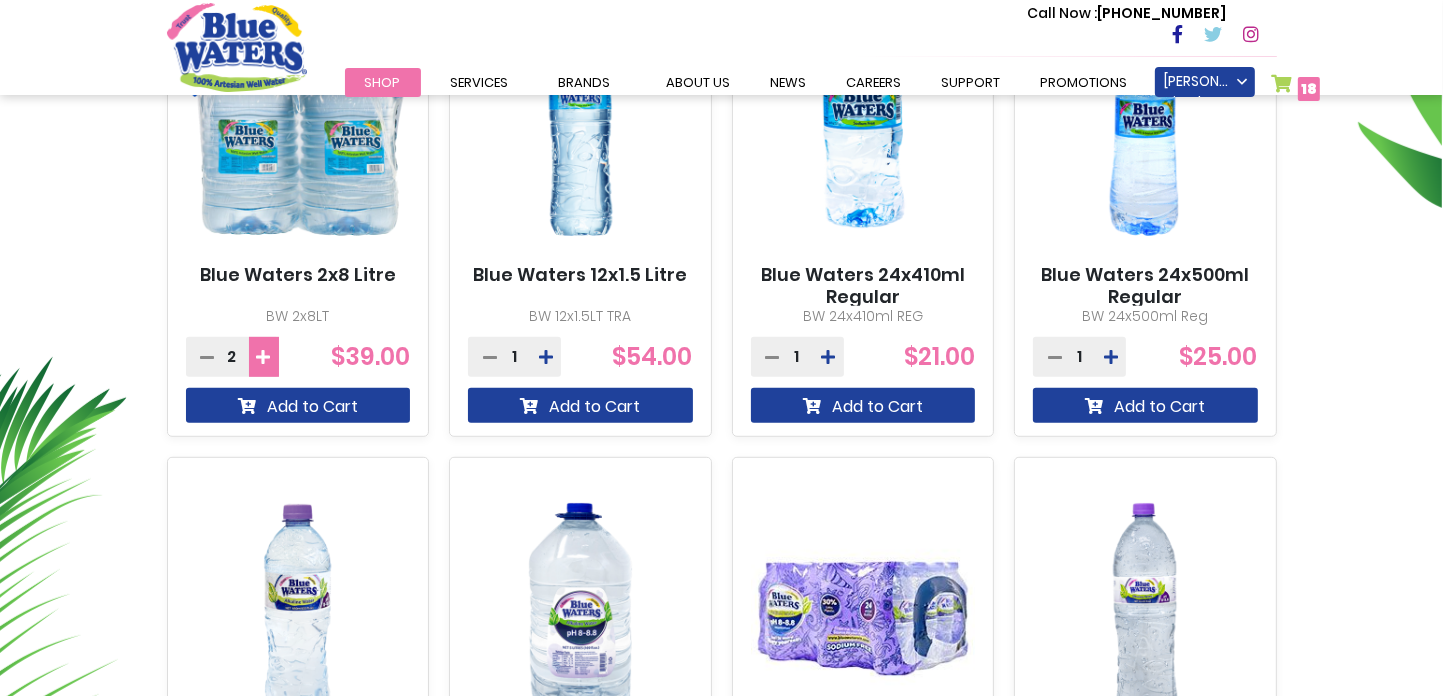 click at bounding box center (264, 357) 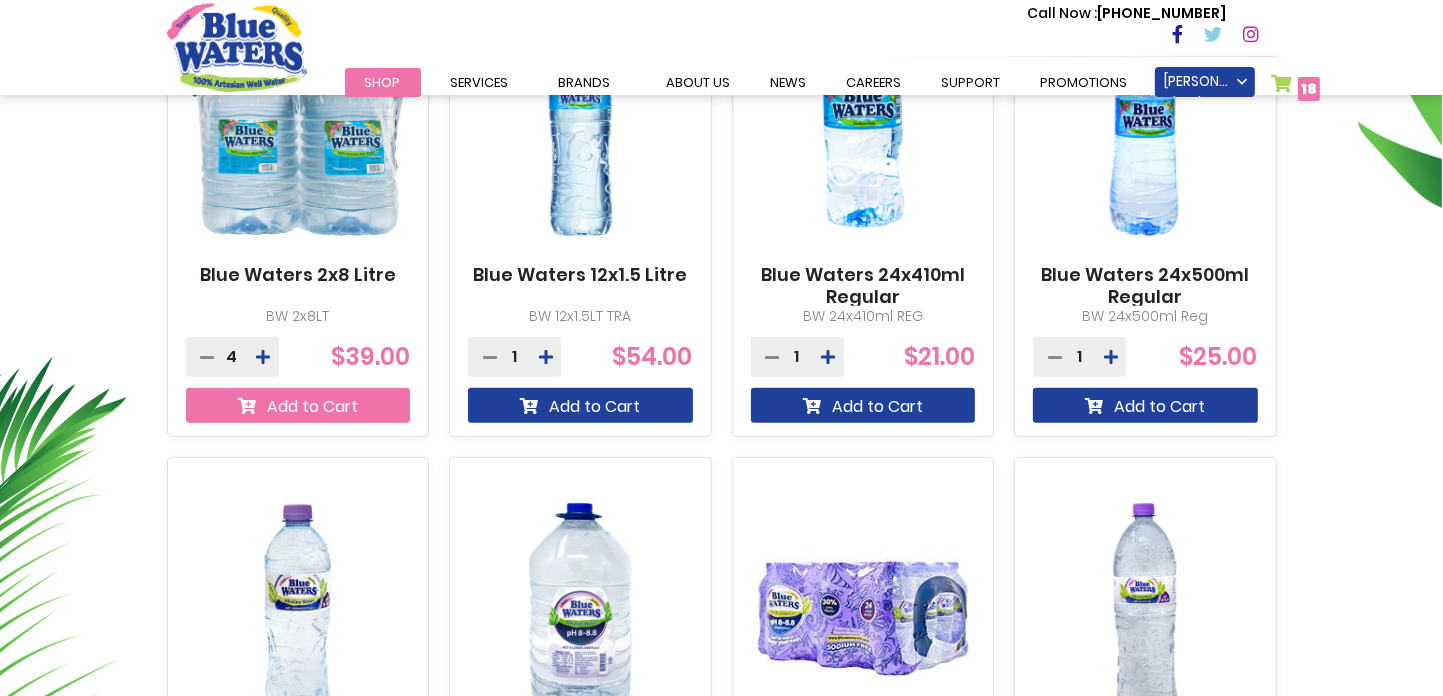 click on "Add to Cart" at bounding box center (298, 405) 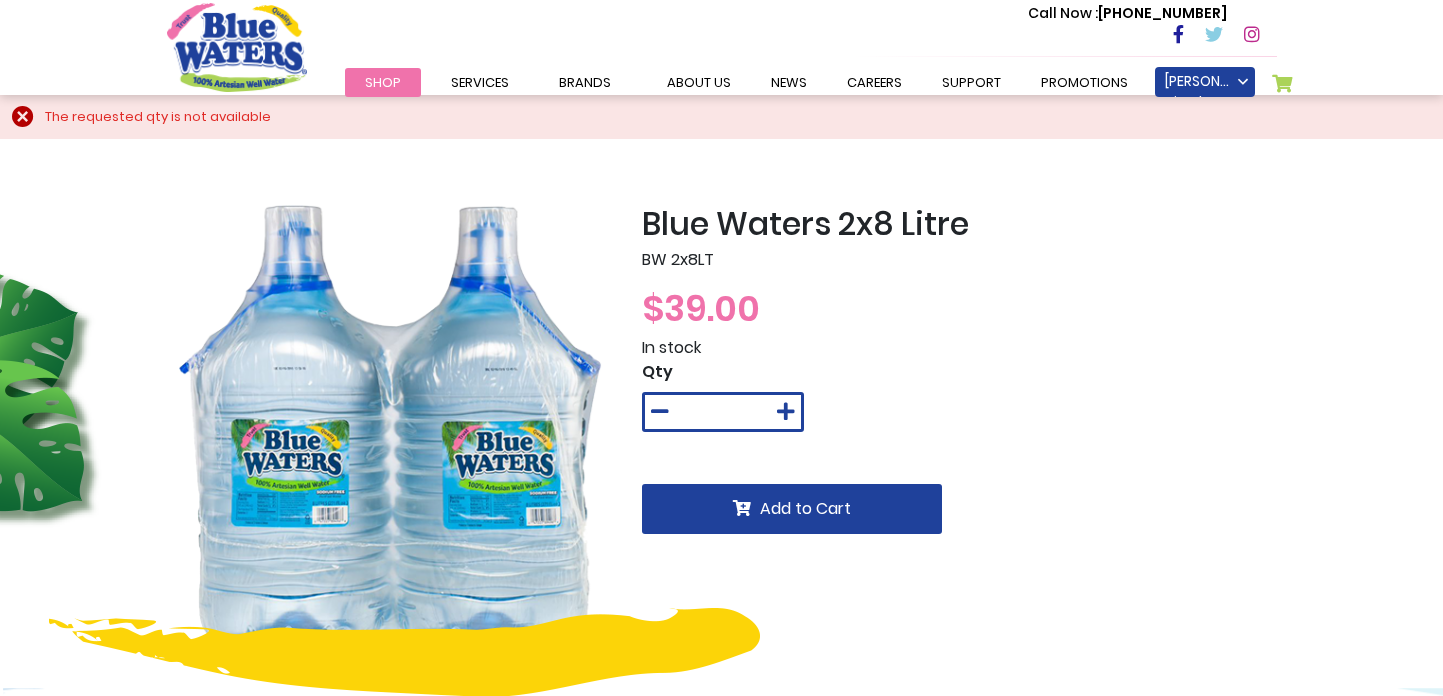 scroll, scrollTop: 0, scrollLeft: 0, axis: both 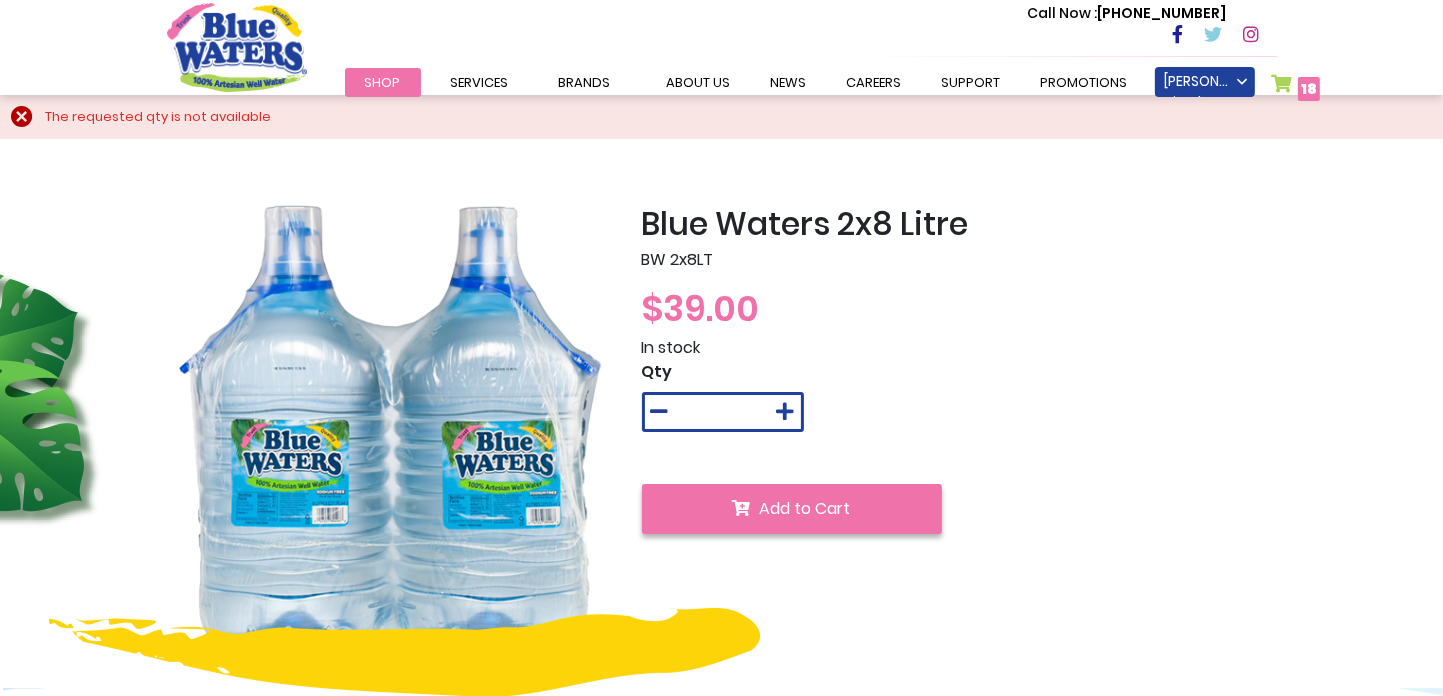 click on "Add to Cart" at bounding box center (805, 508) 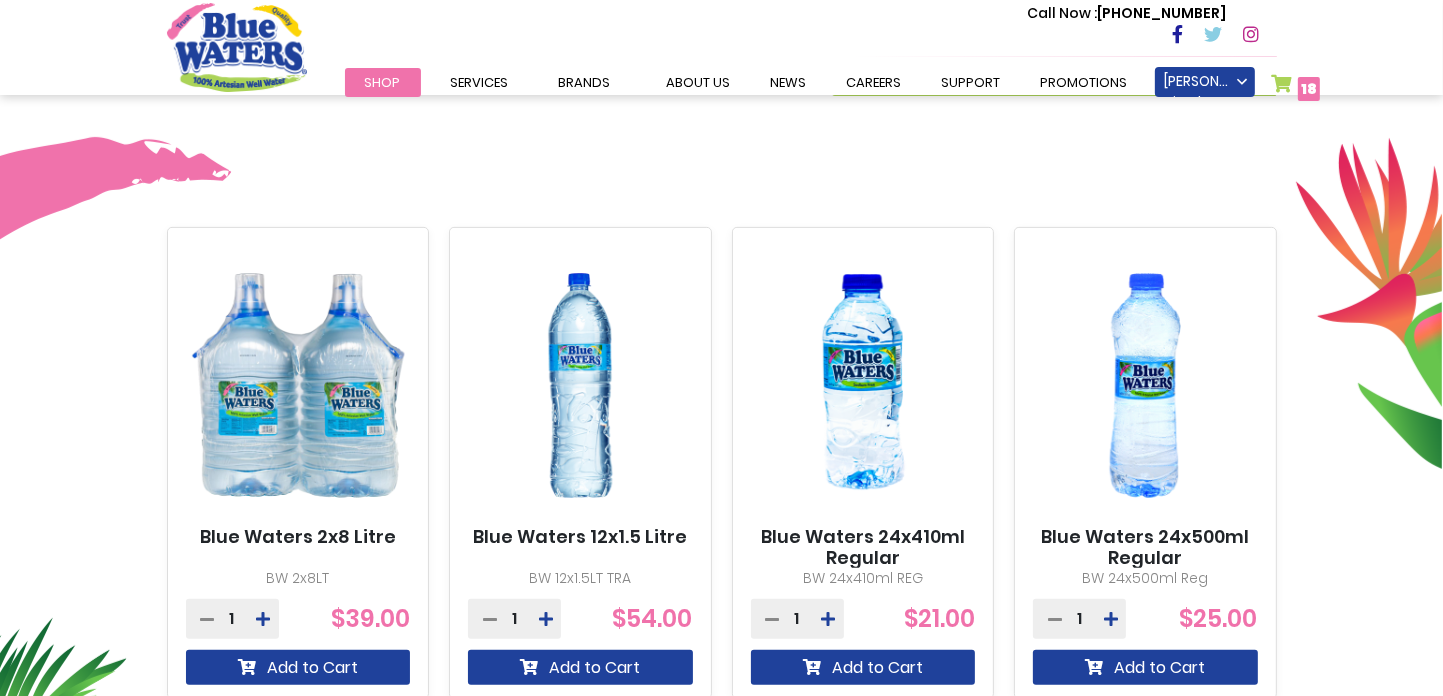 scroll, scrollTop: 673, scrollLeft: 0, axis: vertical 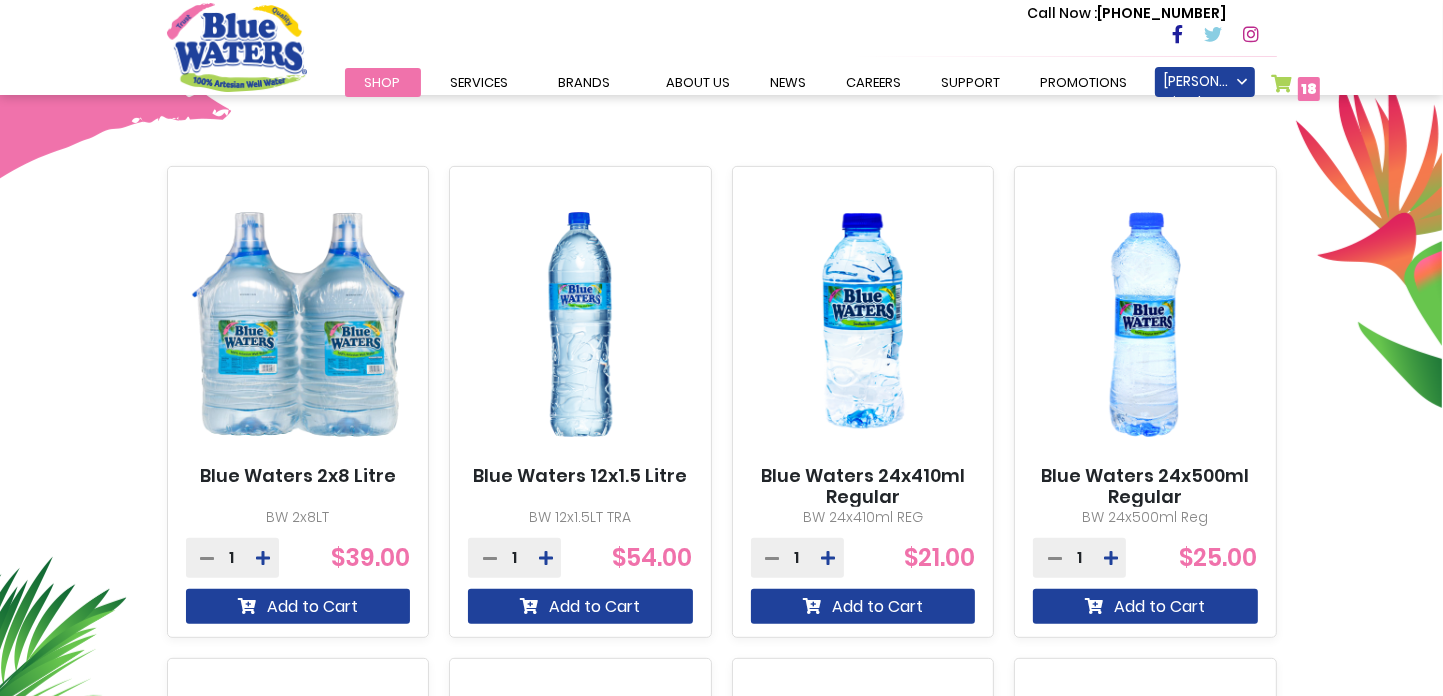 click on "My Cart
18
18
items" at bounding box center [1296, 88] 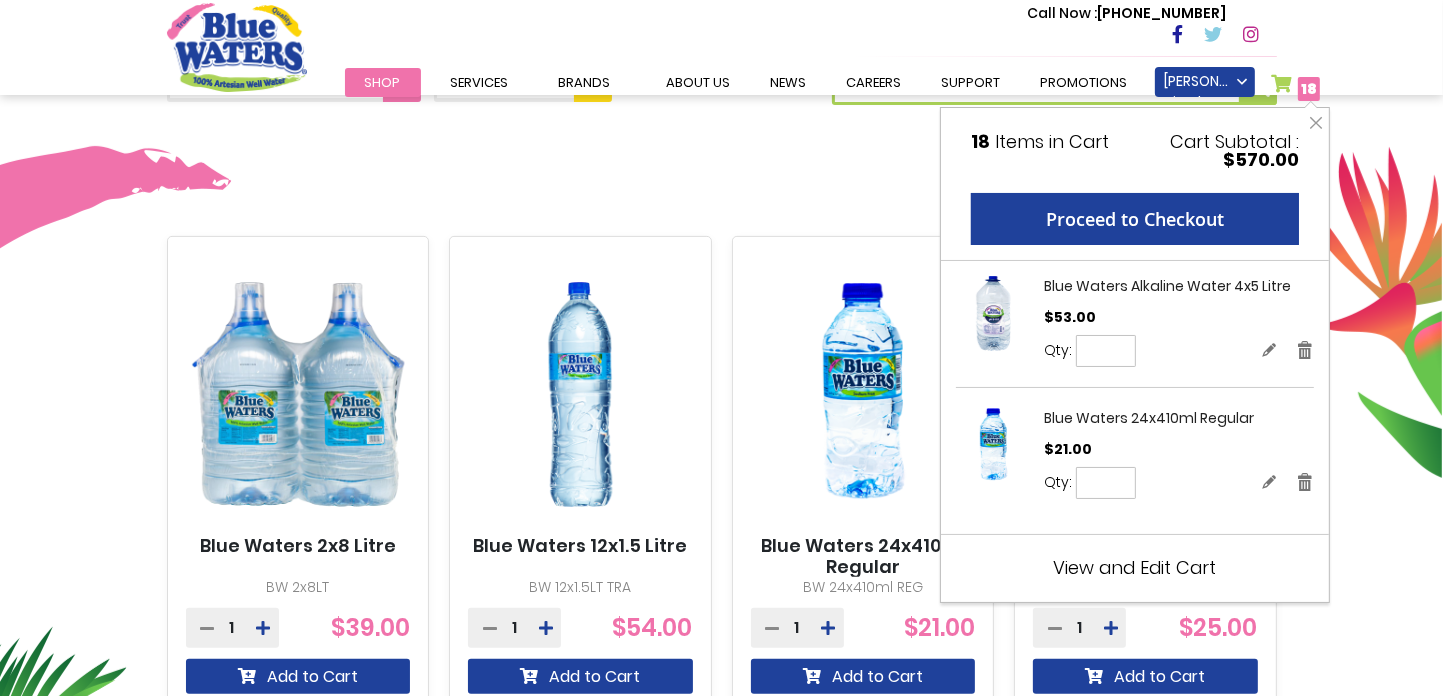 scroll, scrollTop: 573, scrollLeft: 0, axis: vertical 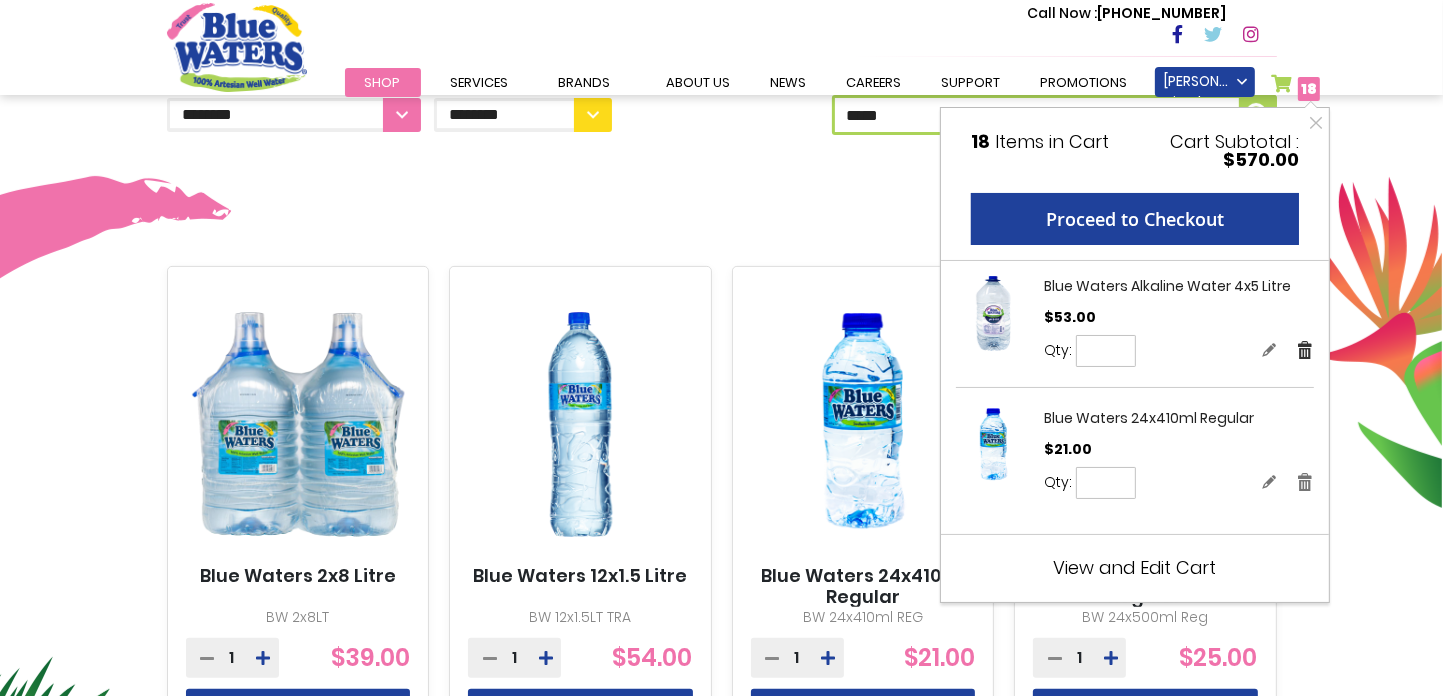 click on "Remove" at bounding box center (1305, 349) 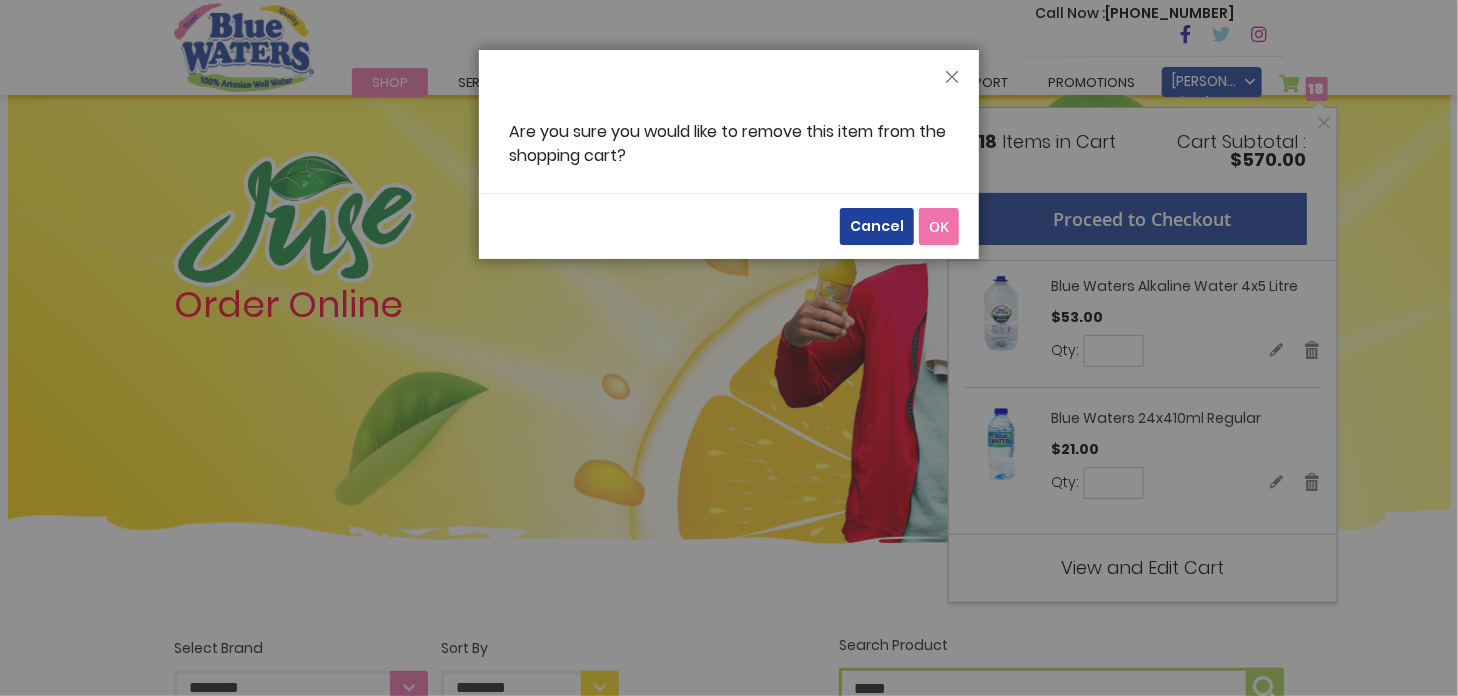 click on "OK" at bounding box center (939, 226) 